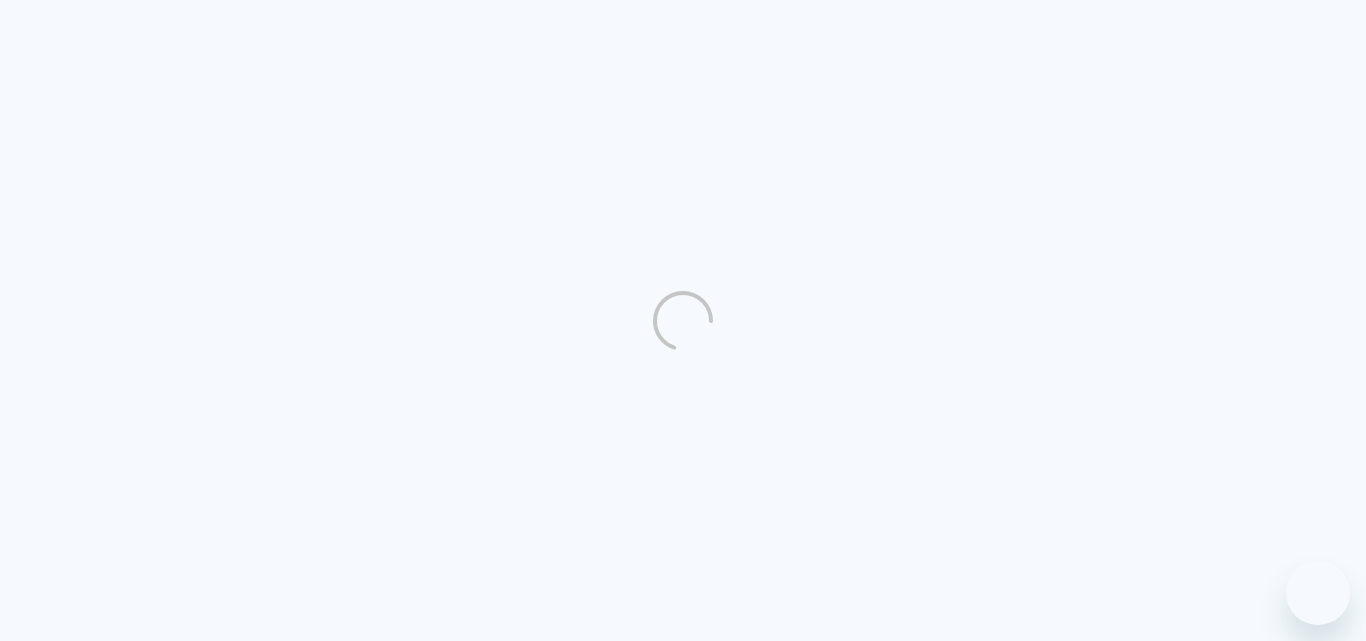 scroll, scrollTop: 0, scrollLeft: 0, axis: both 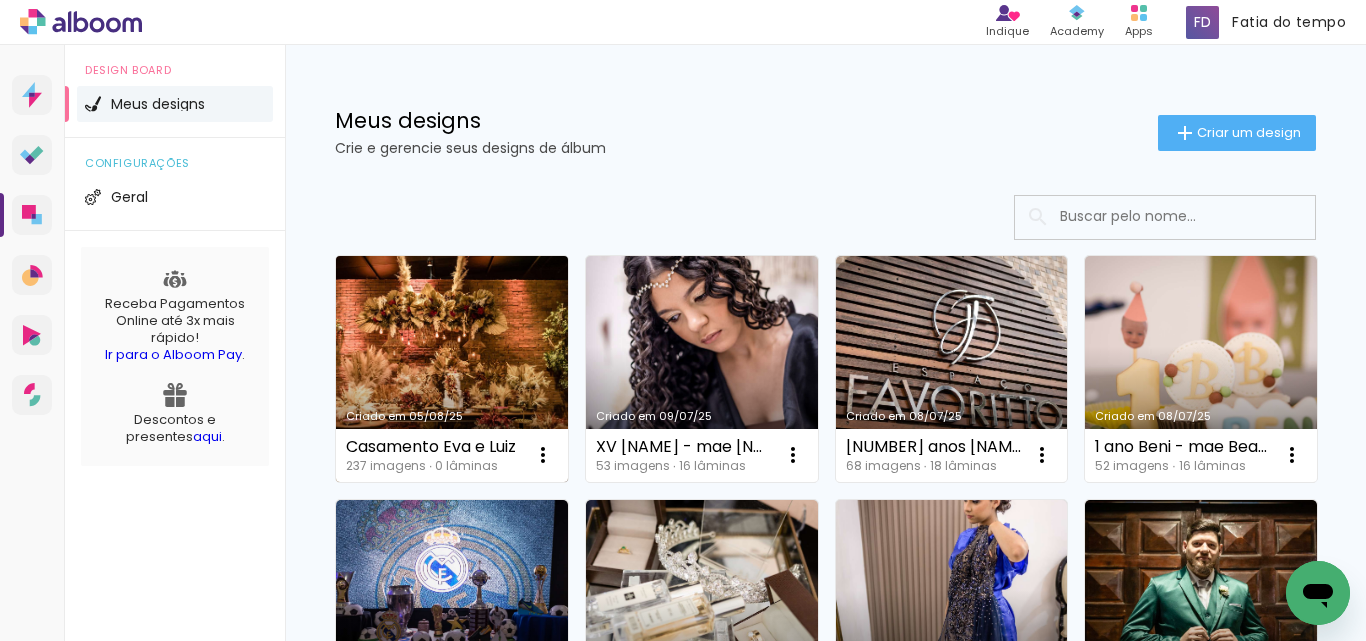 click on "Criado em 05/08/25" at bounding box center (452, 369) 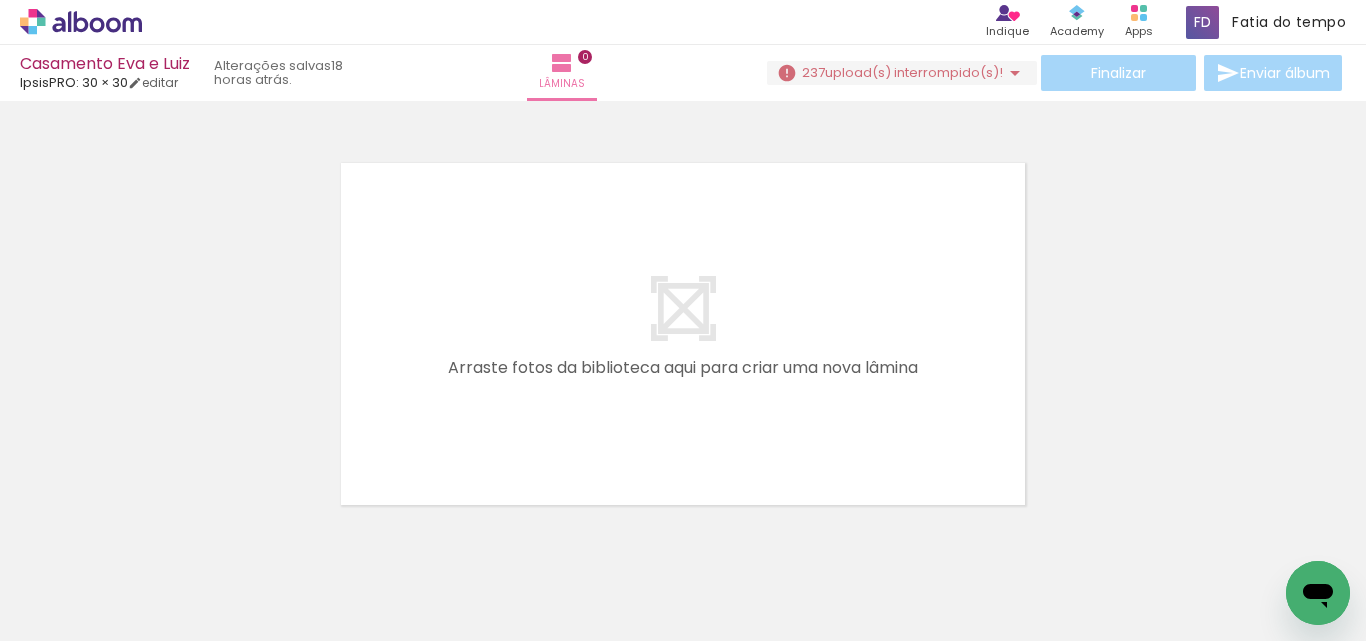 click at bounding box center [156, 533] 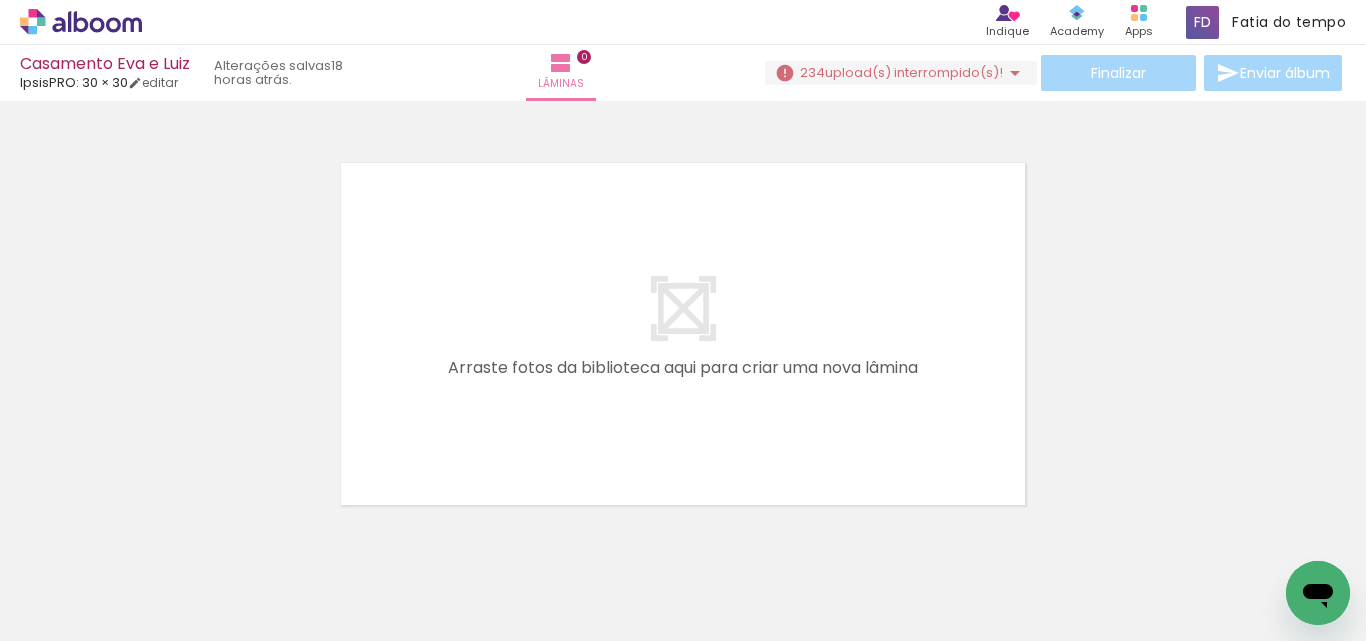 click at bounding box center (156, 533) 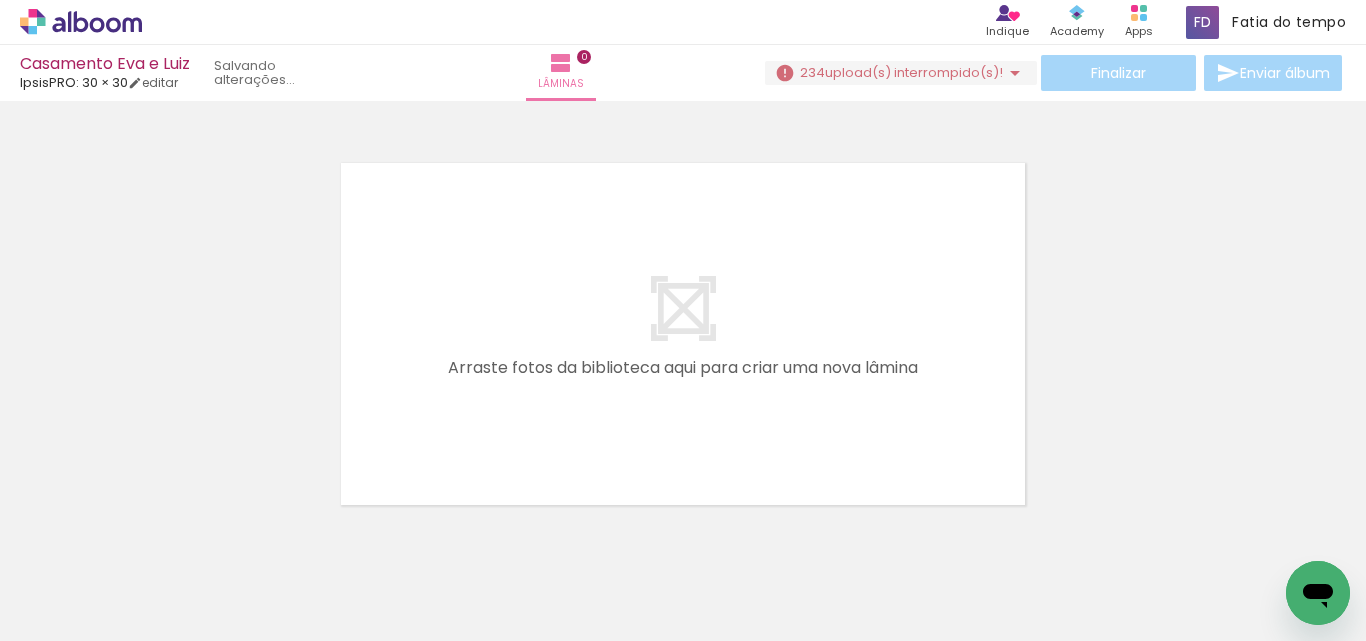 click at bounding box center (156, 533) 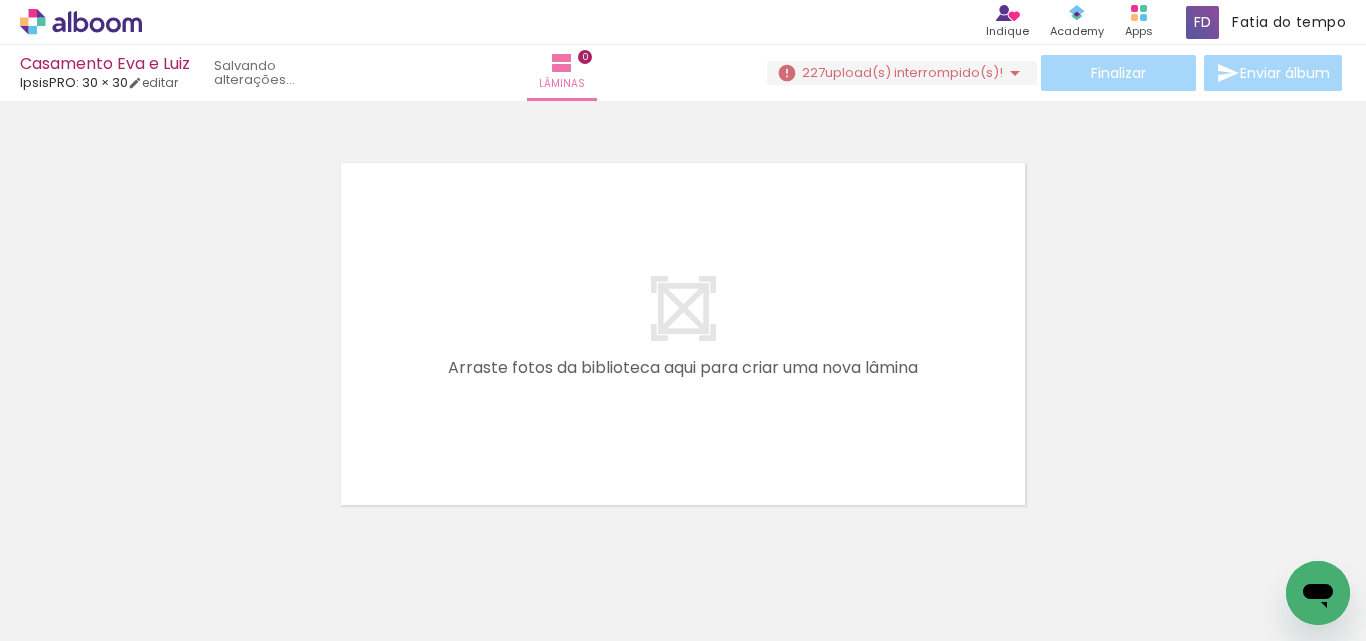 click at bounding box center [156, 533] 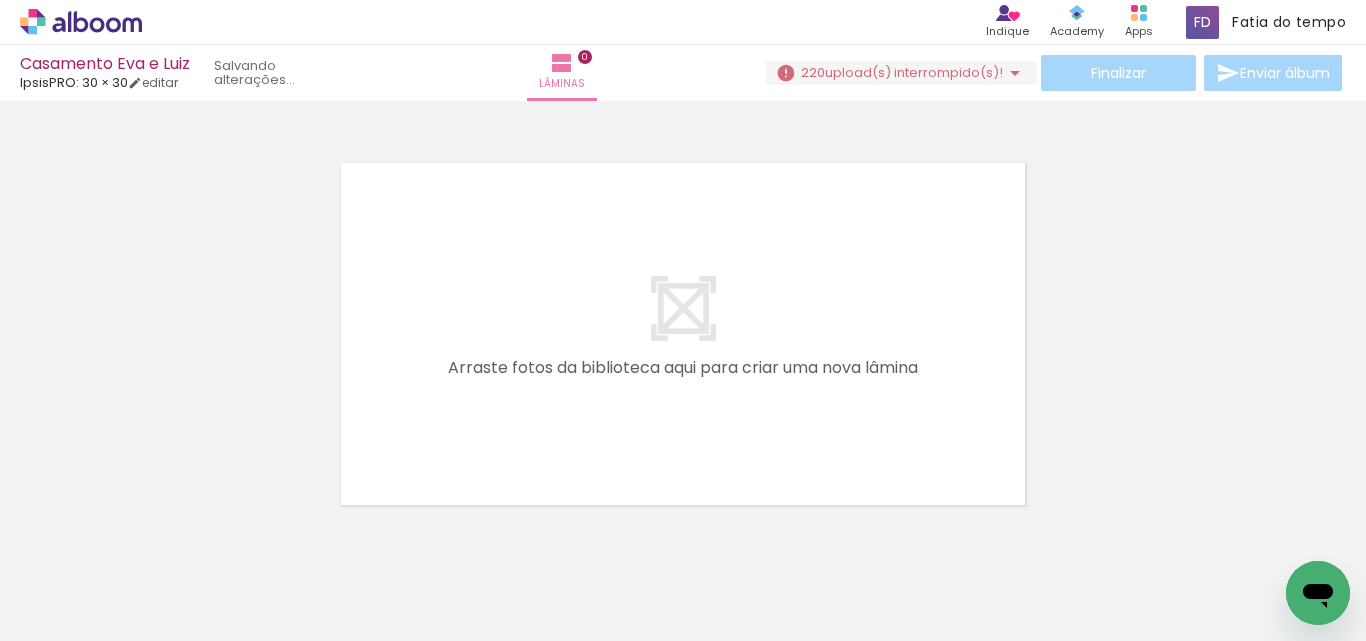 click at bounding box center (156, 533) 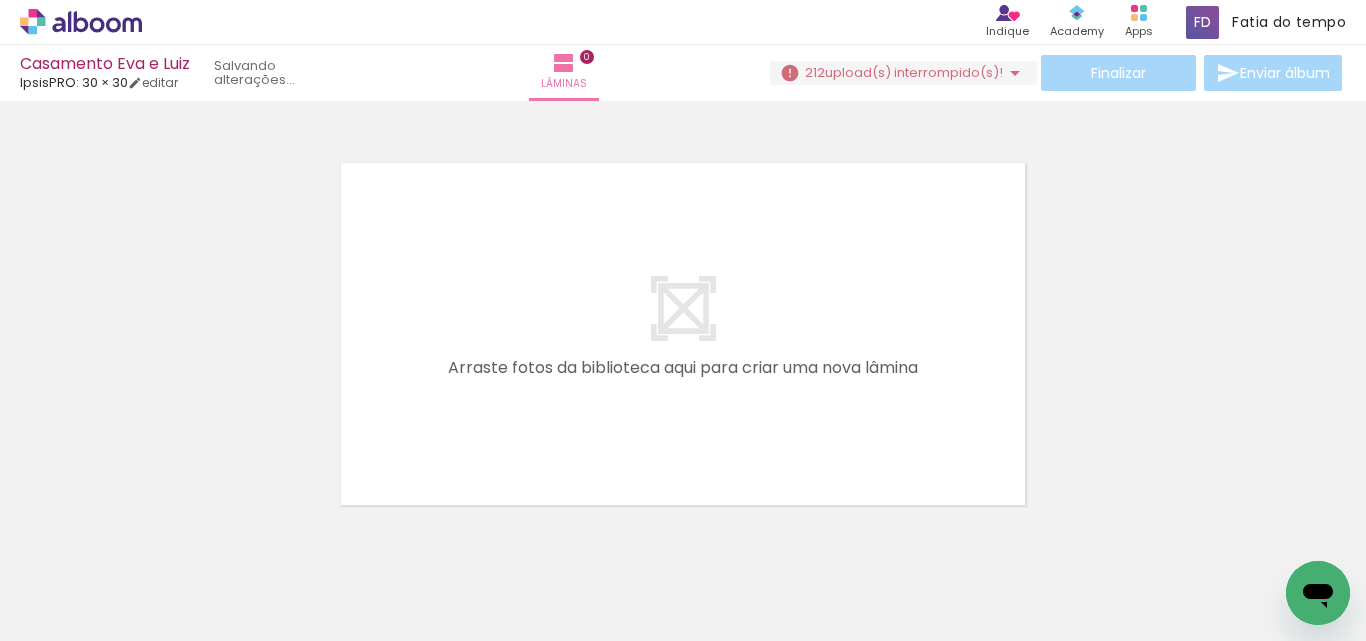 click at bounding box center (156, 533) 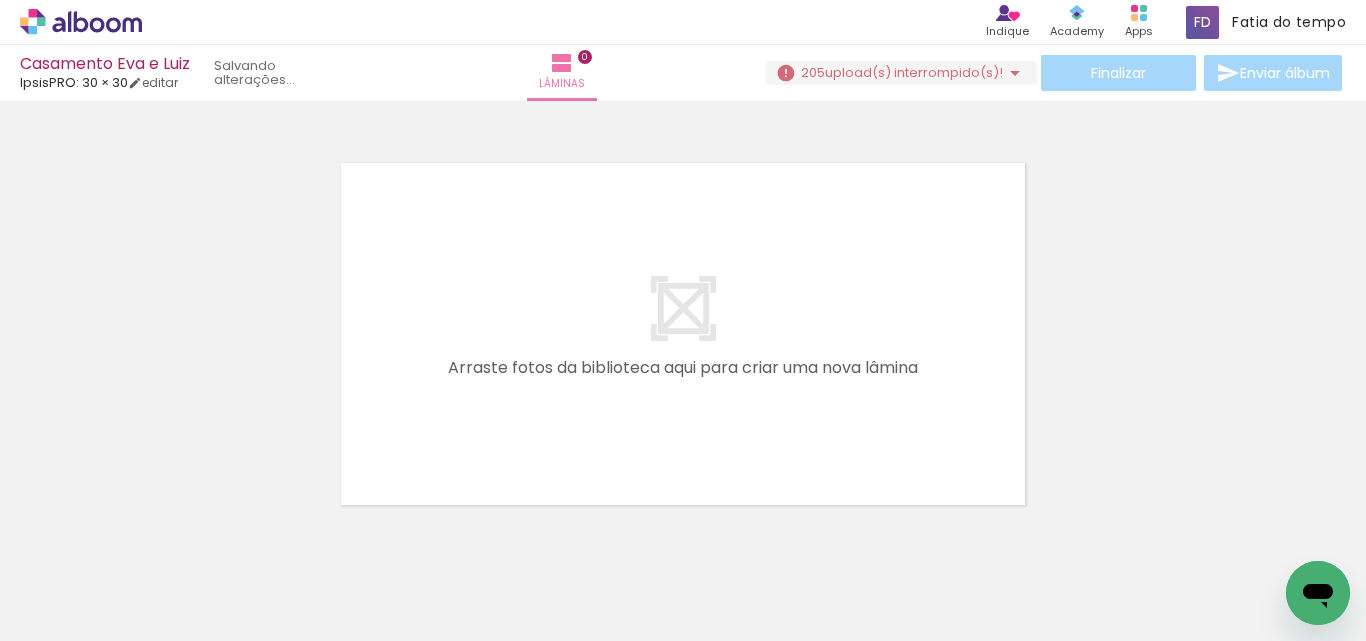 click at bounding box center [156, 533] 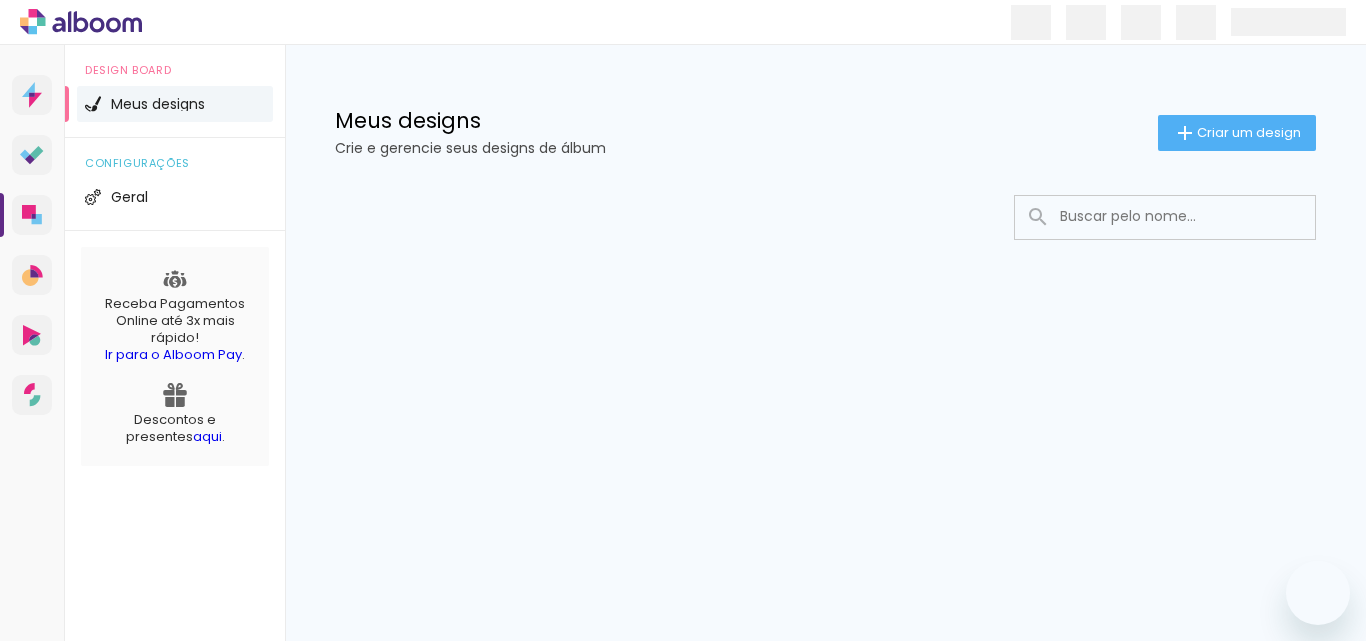 scroll, scrollTop: 0, scrollLeft: 0, axis: both 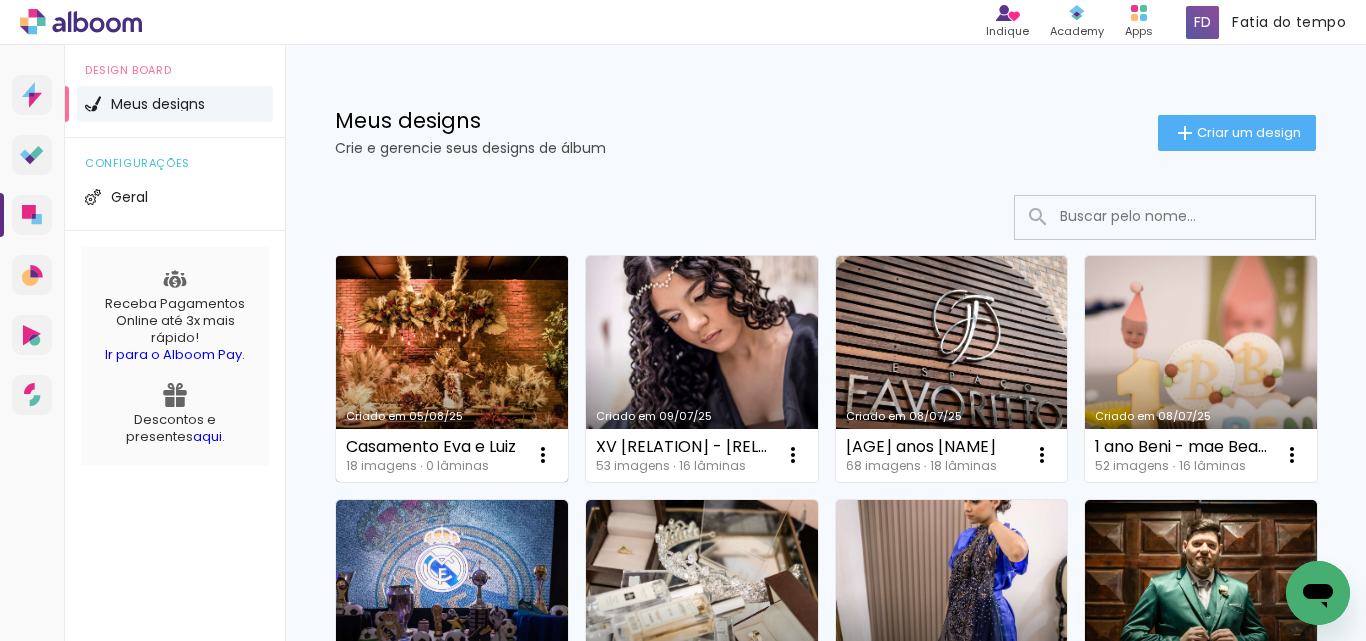click on "Criado em 05/08/25" at bounding box center (452, 369) 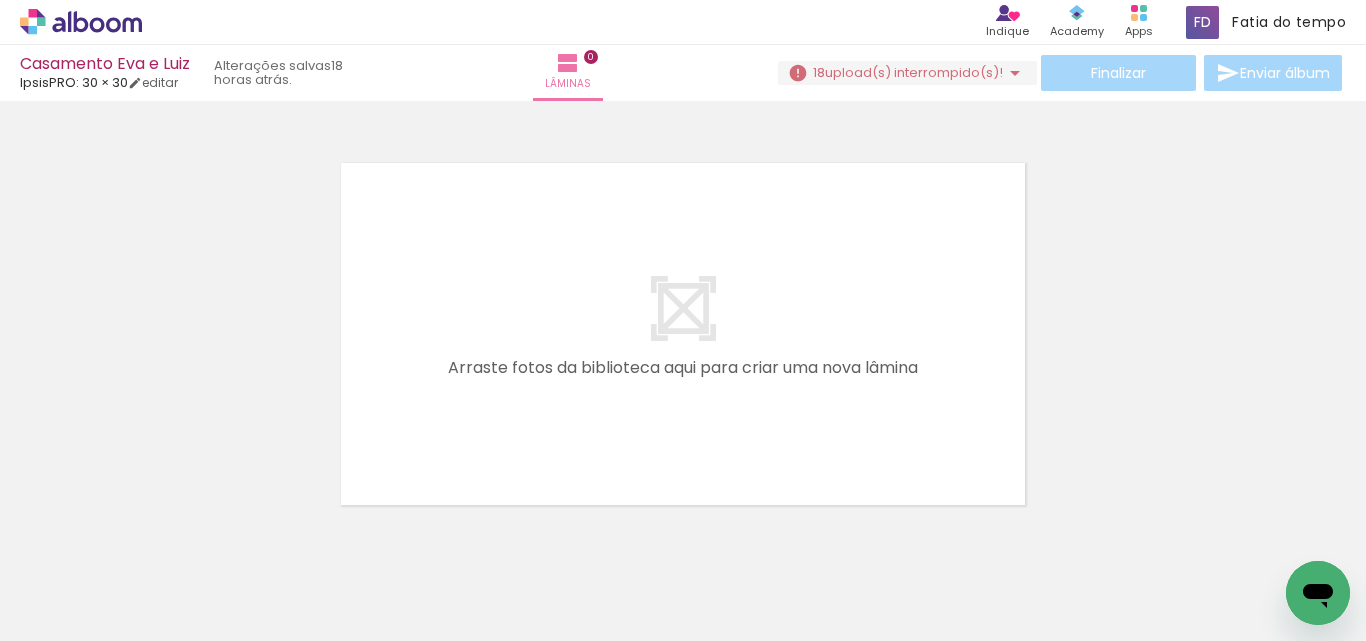 click at bounding box center (144, 578) 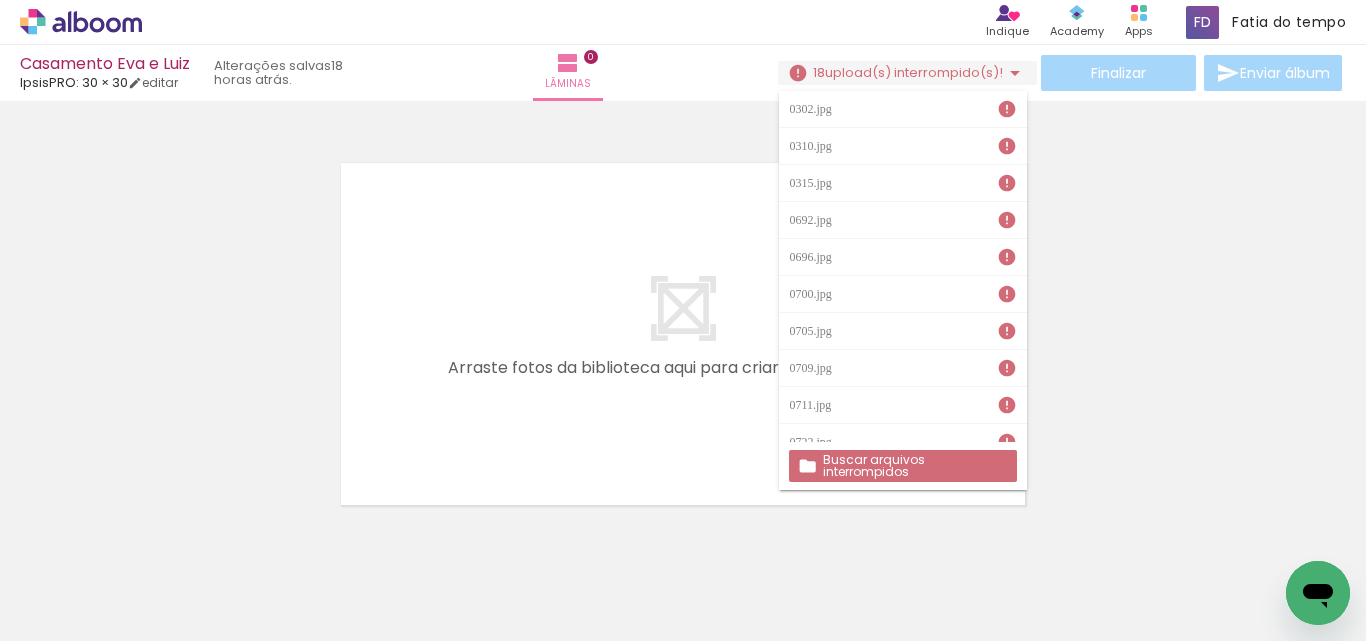 click at bounding box center (1007, 109) 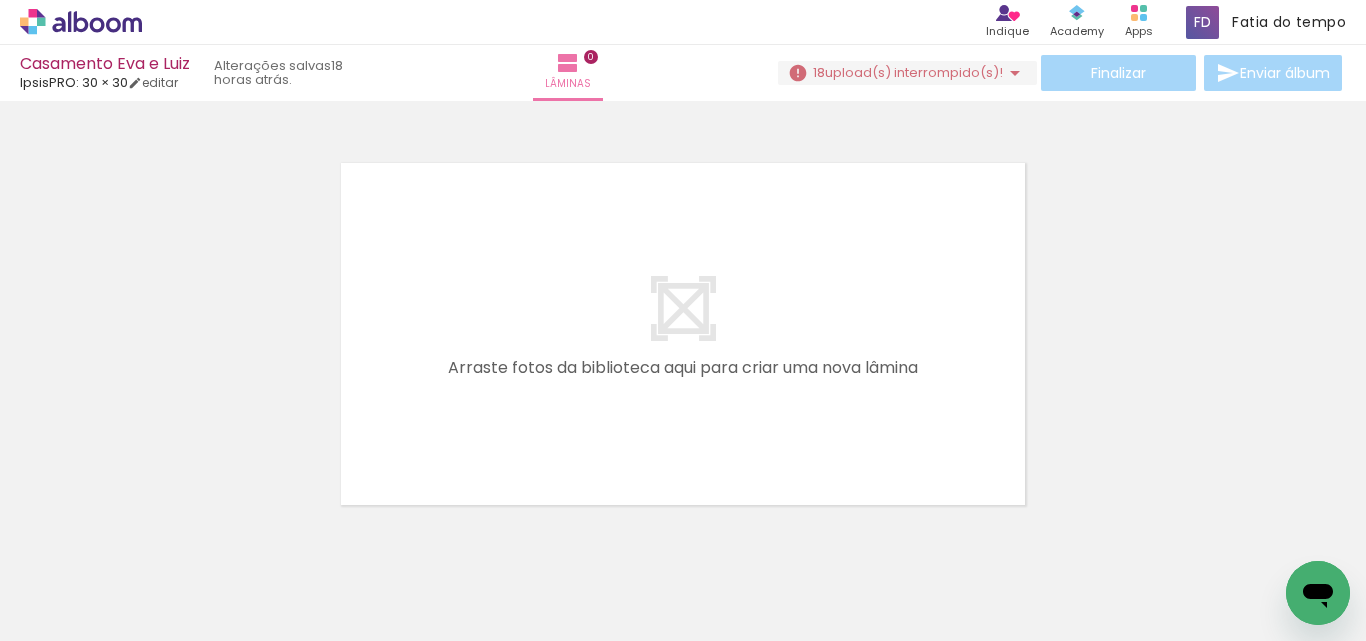 drag, startPoint x: 213, startPoint y: 577, endPoint x: 196, endPoint y: 588, distance: 20.248457 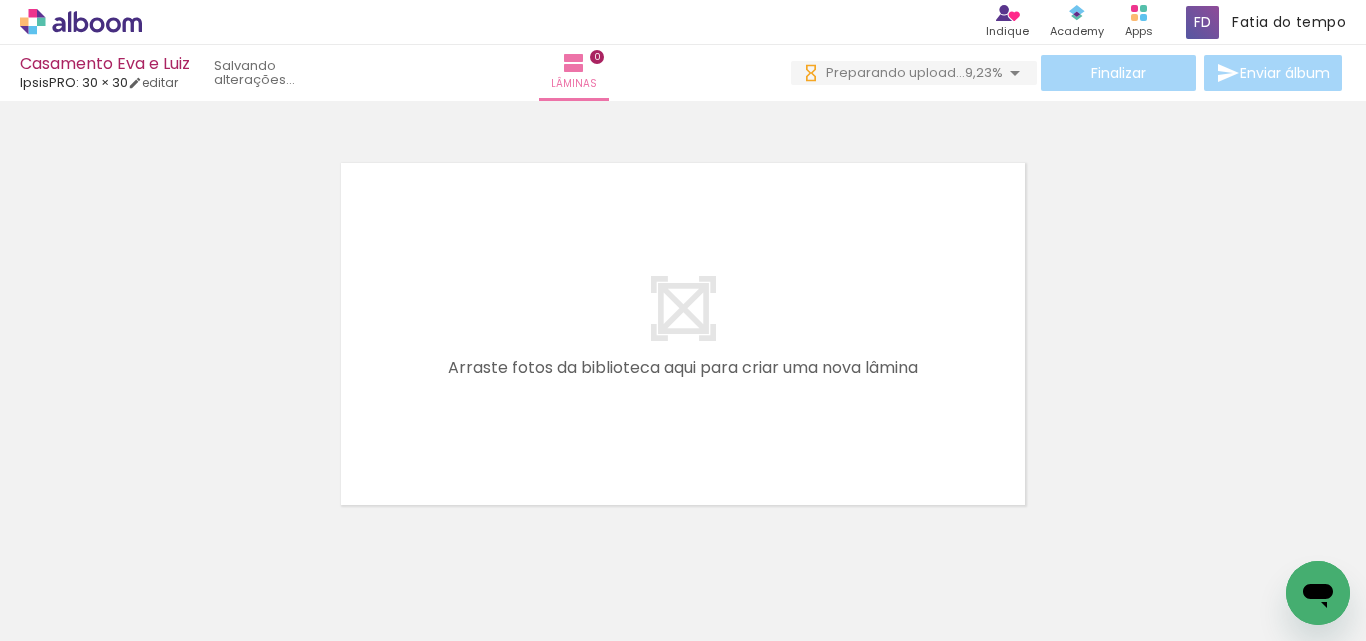 scroll, scrollTop: 0, scrollLeft: 0, axis: both 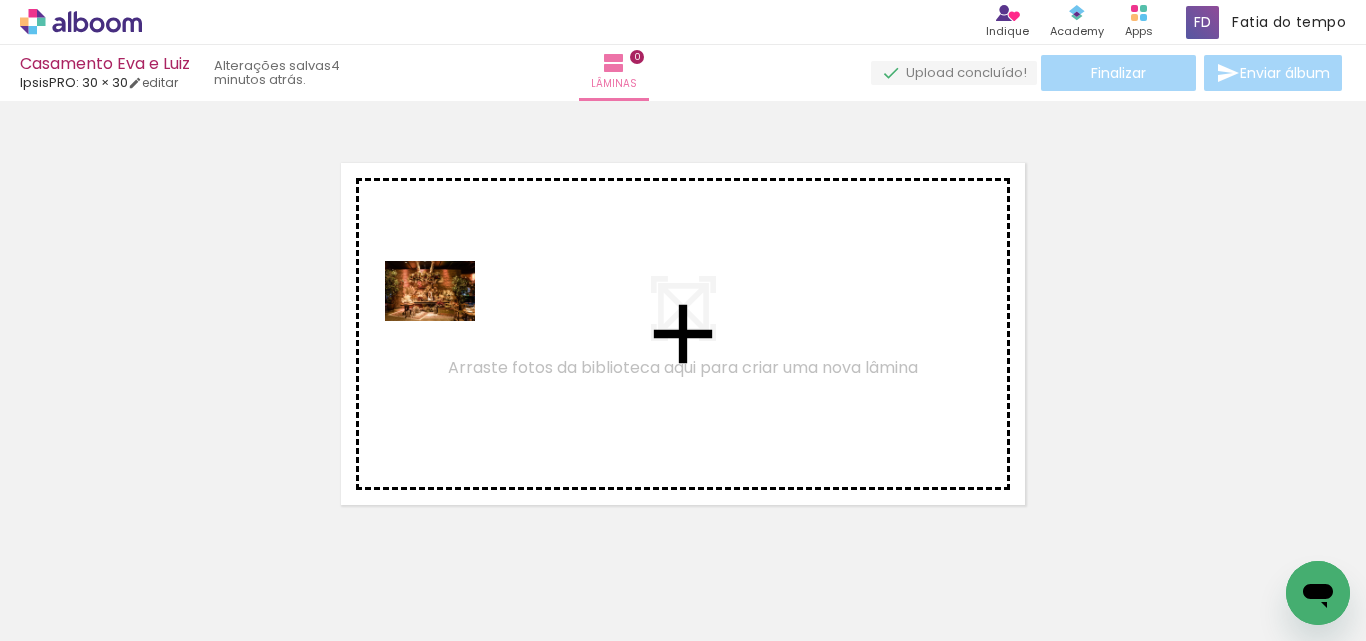 drag, startPoint x: 202, startPoint y: 572, endPoint x: 446, endPoint y: 321, distance: 350.05286 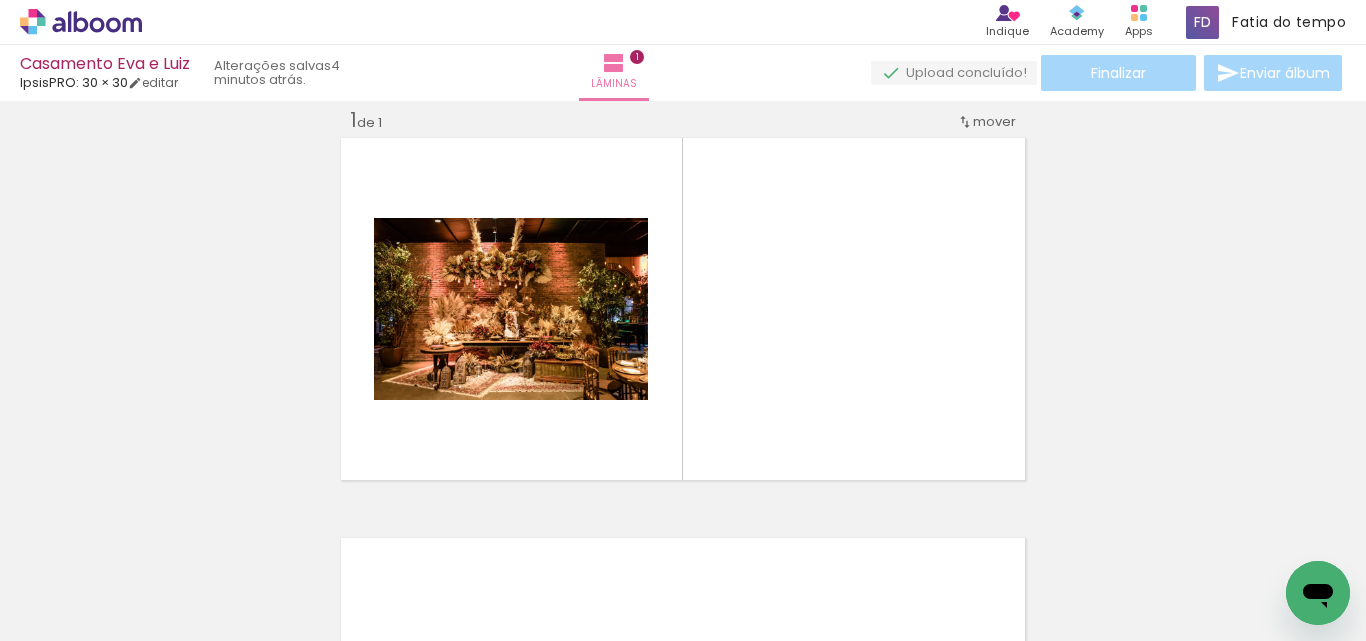 scroll, scrollTop: 26, scrollLeft: 0, axis: vertical 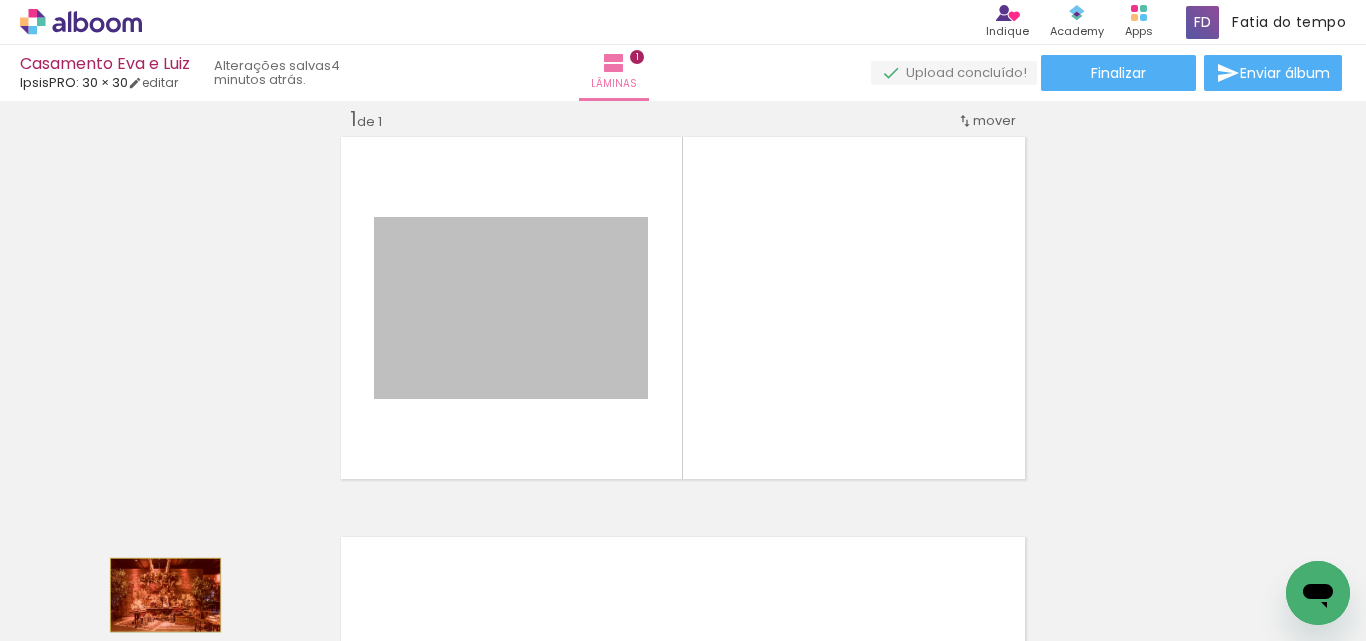 drag, startPoint x: 532, startPoint y: 334, endPoint x: 158, endPoint y: 595, distance: 456.0669 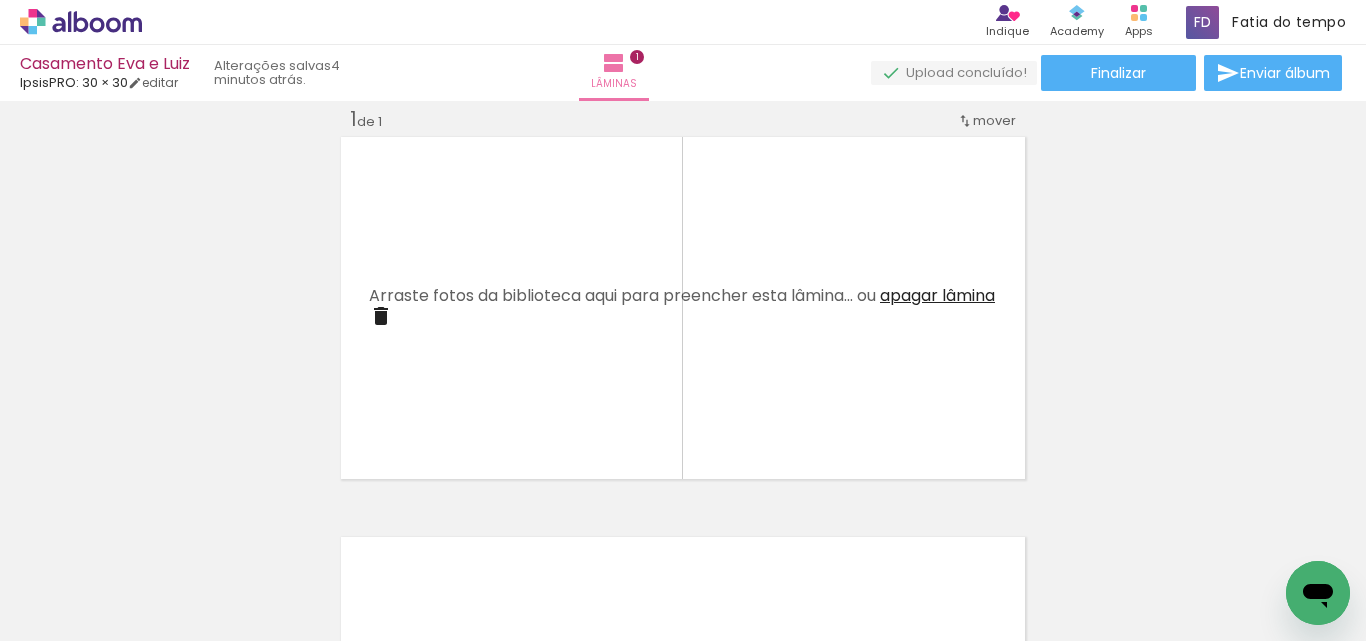 click on "Inserir lâmina 1  de 1" at bounding box center (683, 482) 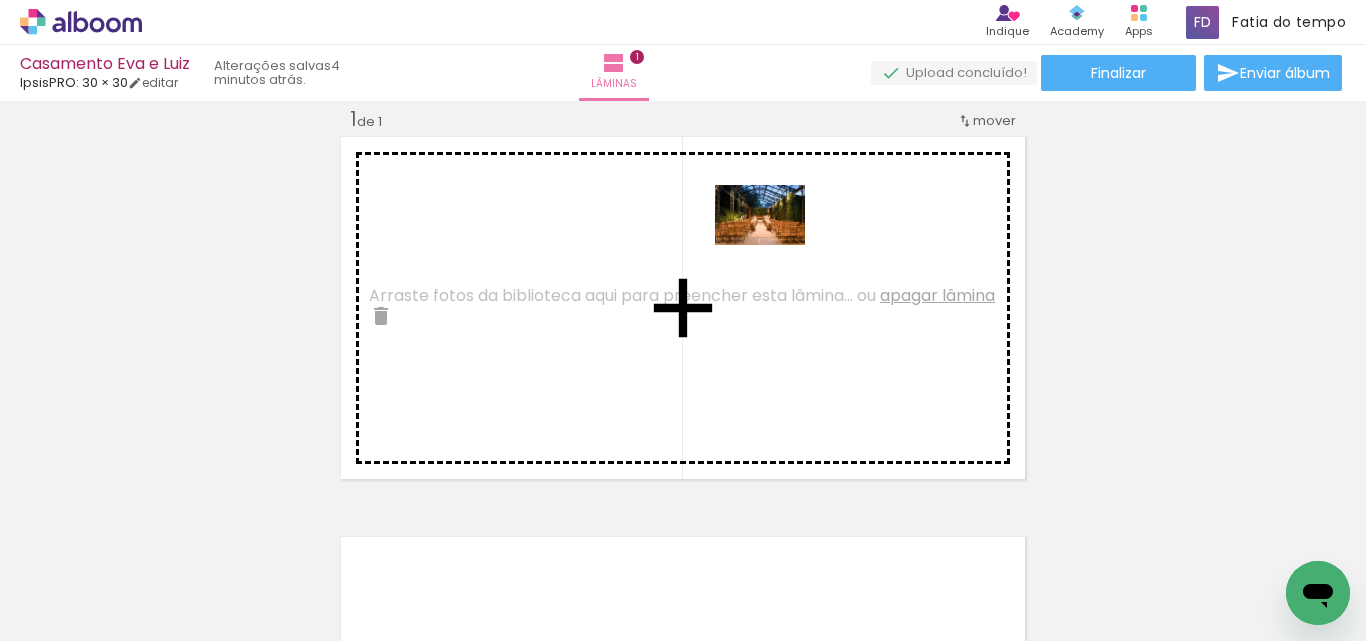 drag, startPoint x: 1133, startPoint y: 604, endPoint x: 775, endPoint y: 251, distance: 502.76535 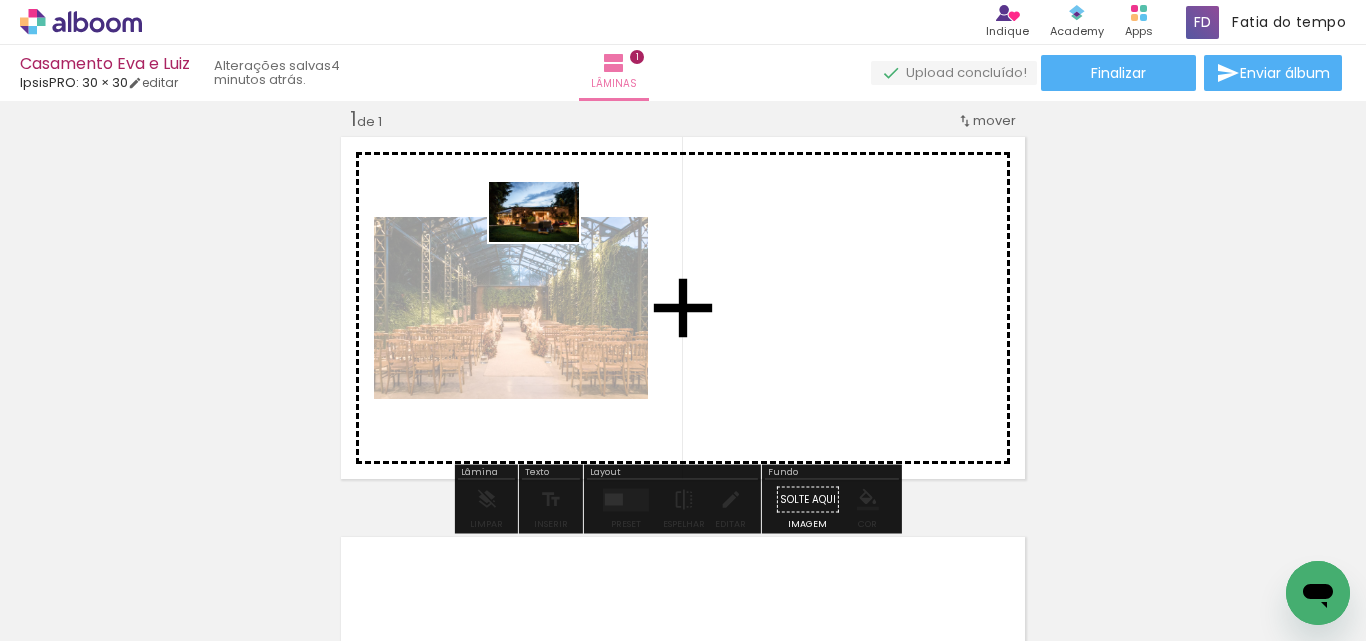 drag, startPoint x: 1184, startPoint y: 572, endPoint x: 549, endPoint y: 242, distance: 715.6291 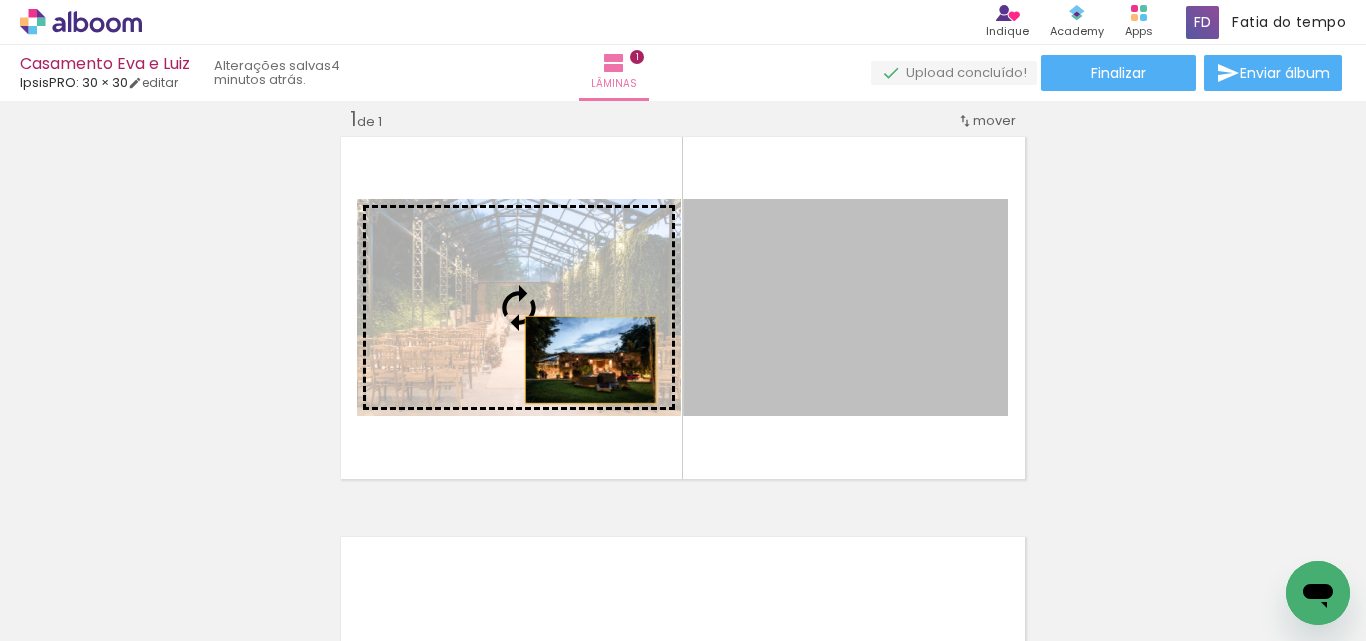 drag, startPoint x: 799, startPoint y: 379, endPoint x: 583, endPoint y: 360, distance: 216.83405 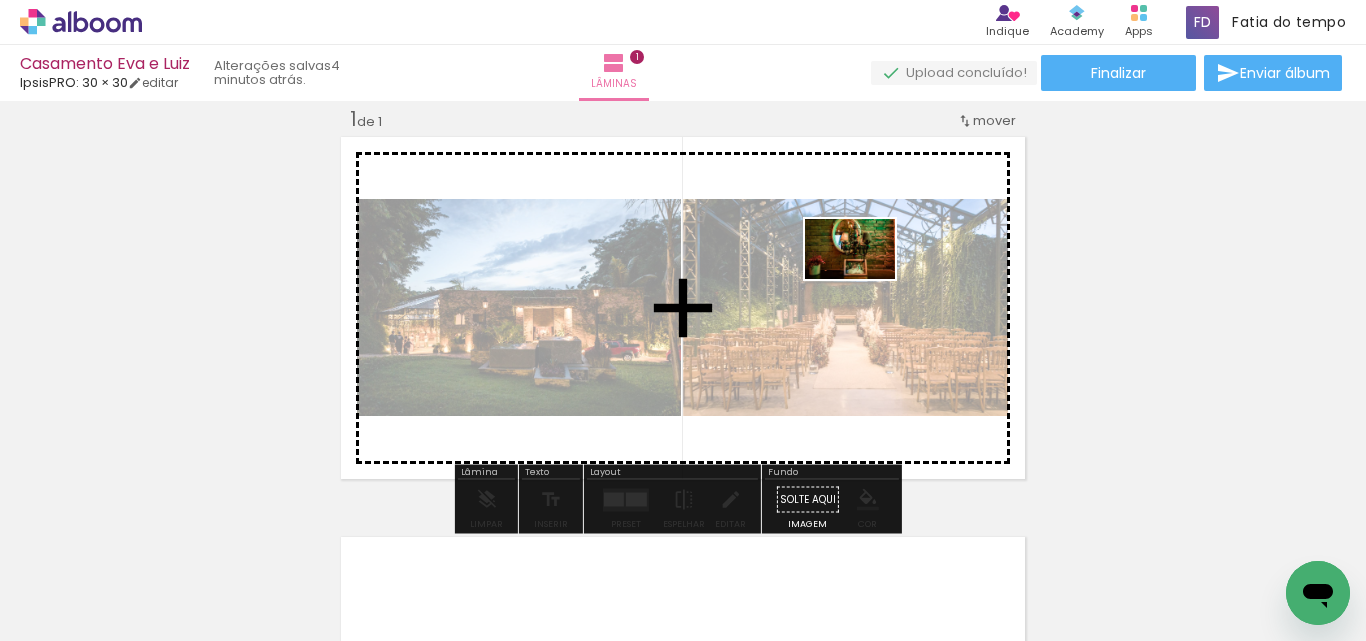 drag, startPoint x: 784, startPoint y: 599, endPoint x: 865, endPoint y: 279, distance: 330.0924 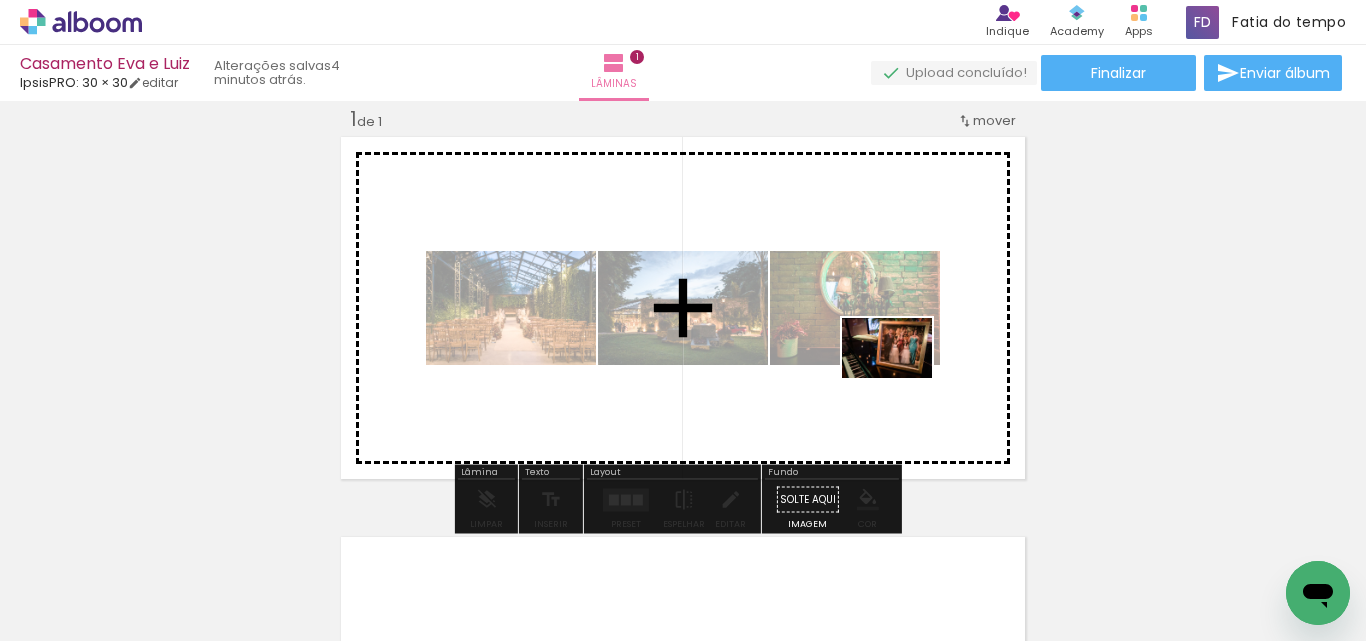 drag, startPoint x: 880, startPoint y: 576, endPoint x: 902, endPoint y: 378, distance: 199.21848 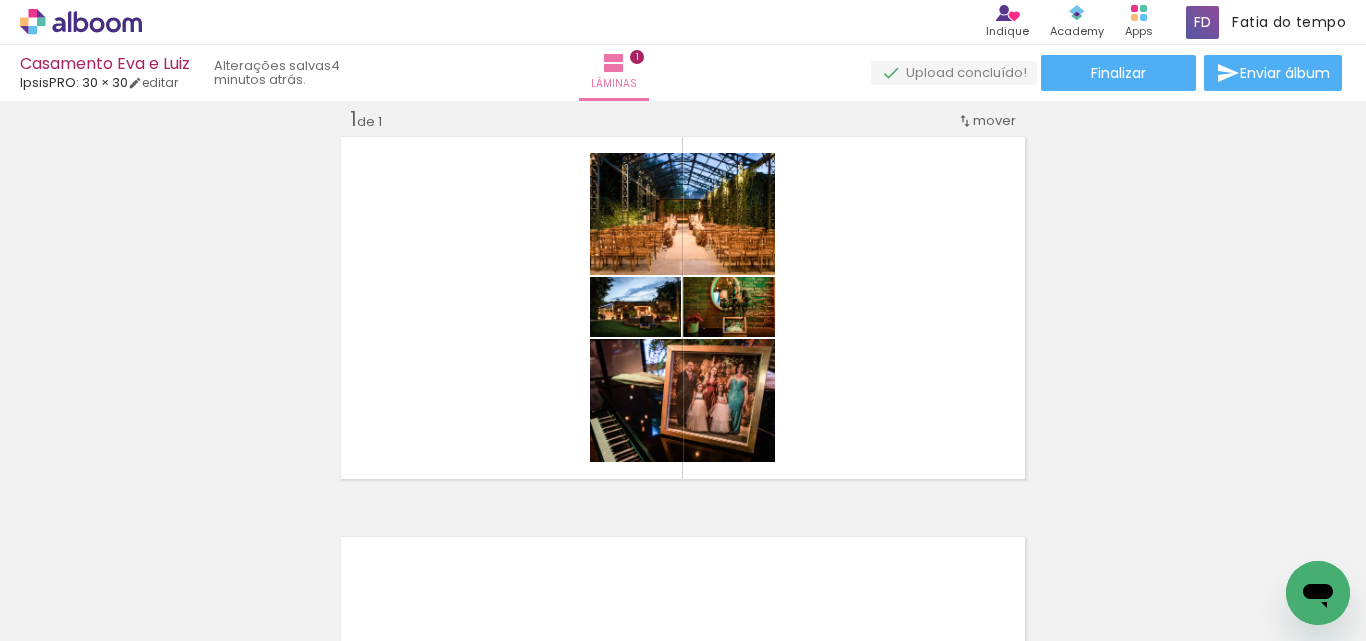 scroll, scrollTop: 0, scrollLeft: 886, axis: horizontal 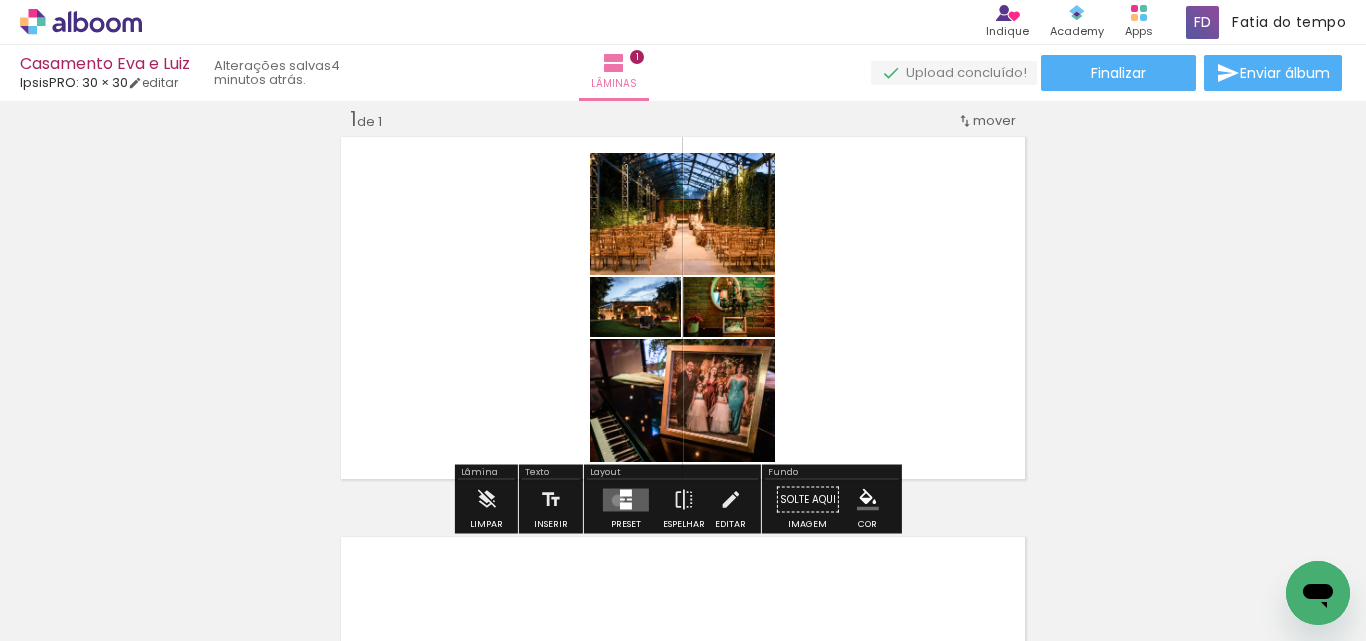 click at bounding box center [626, 499] 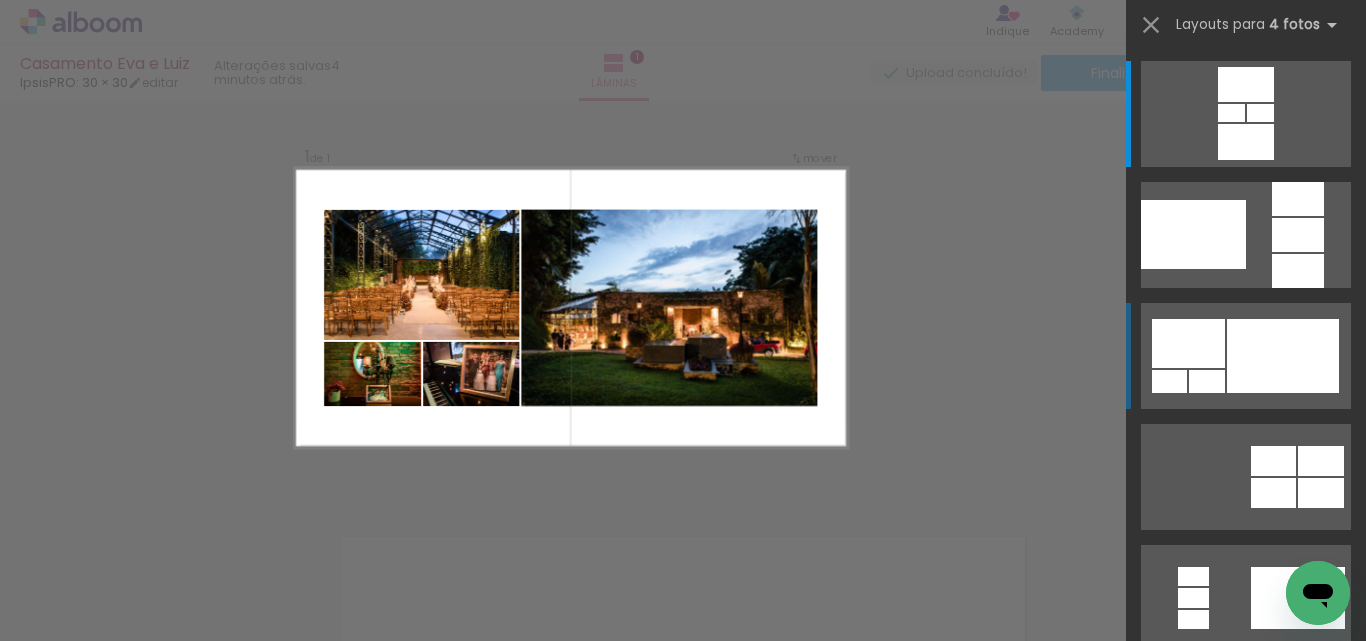 click at bounding box center [1246, 84] 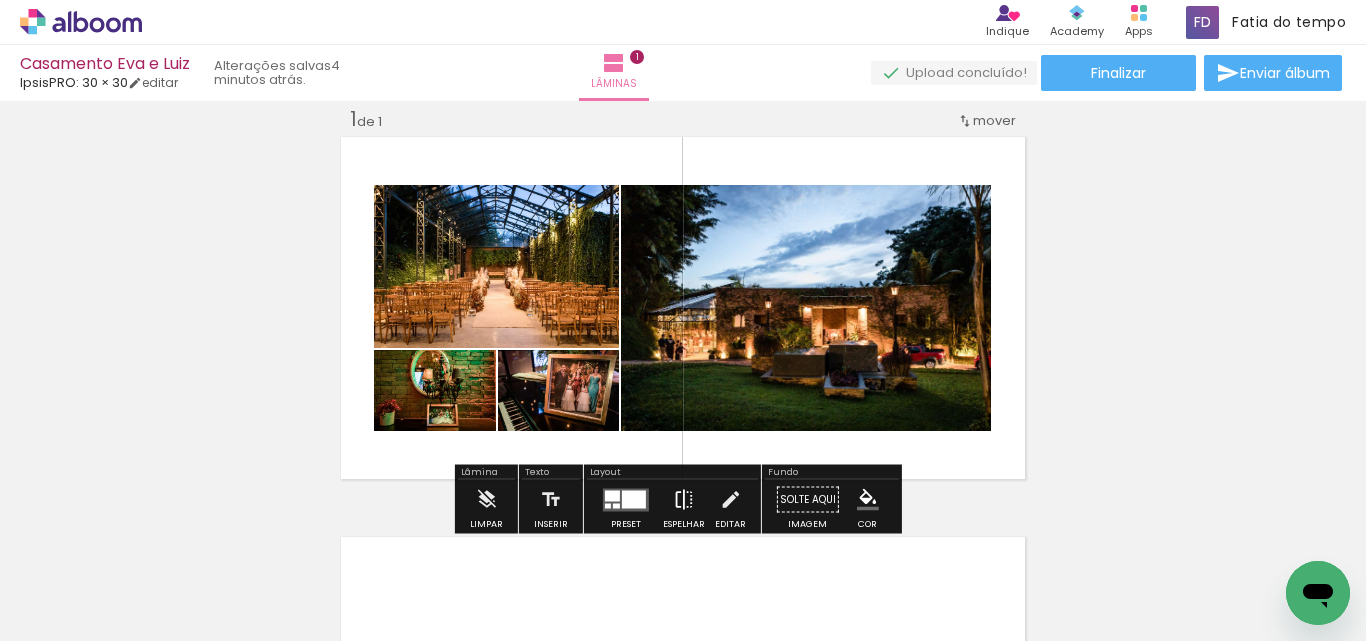 click on "Espelhar" at bounding box center (684, 505) 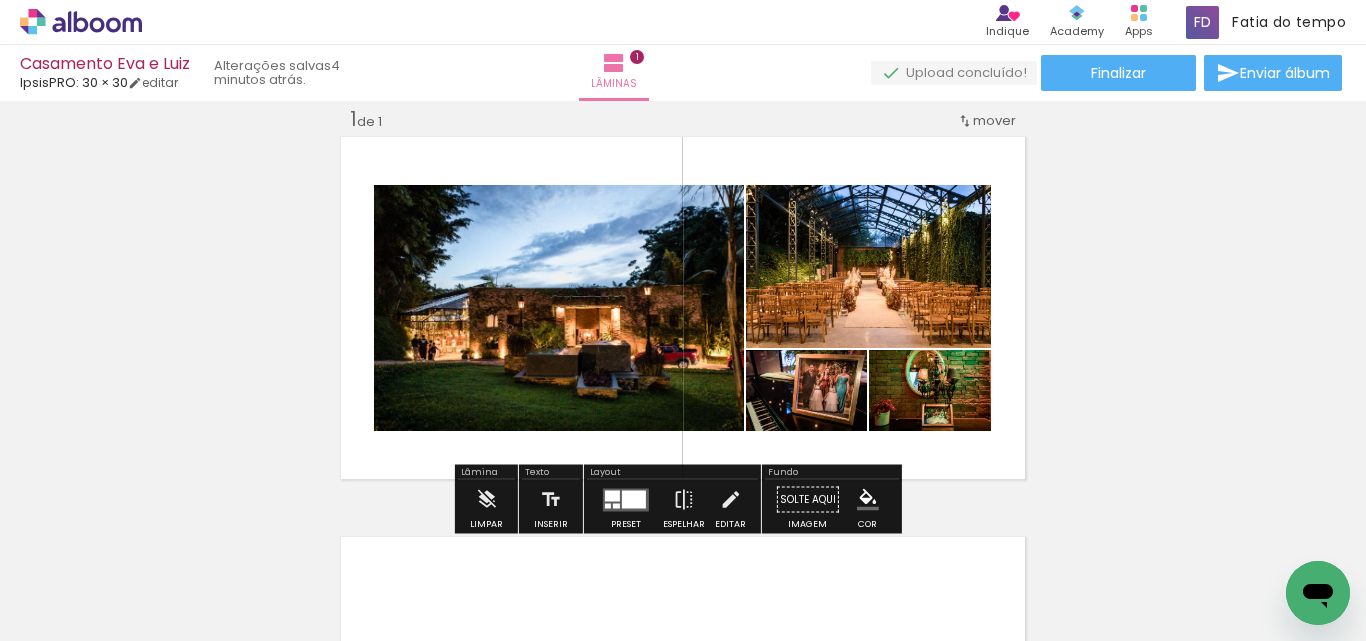 click on "Inserir lâmina 1  de 1" at bounding box center [683, 482] 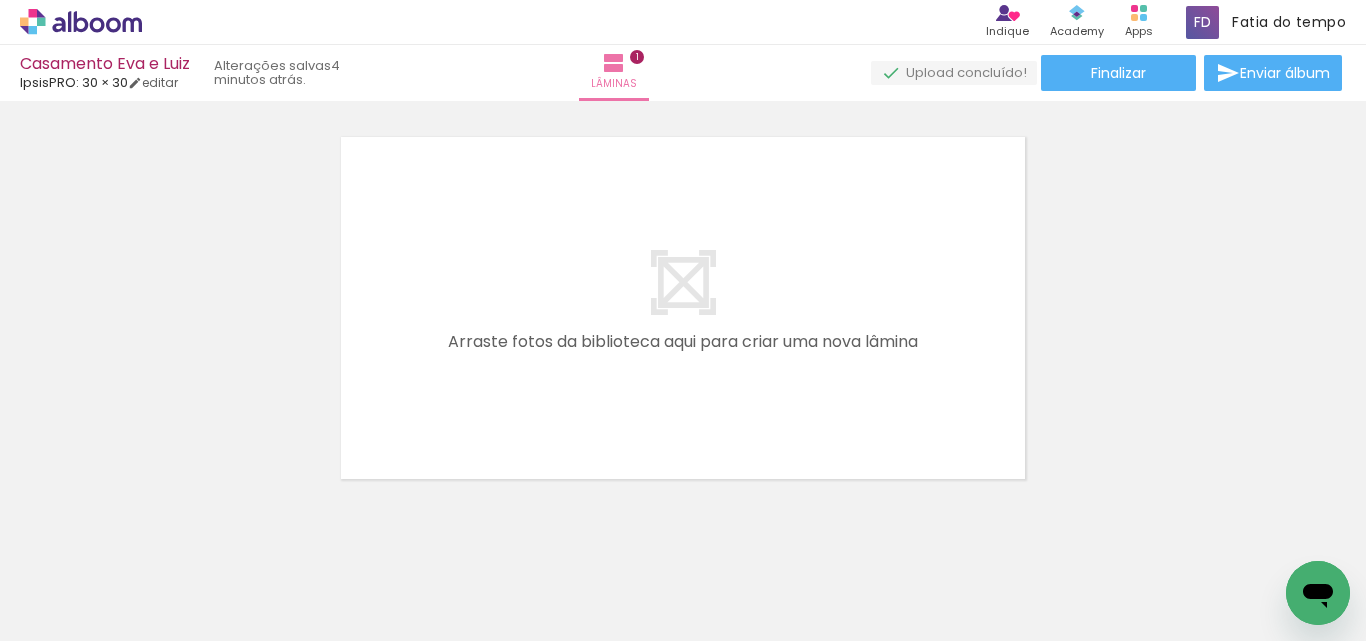scroll, scrollTop: 463, scrollLeft: 0, axis: vertical 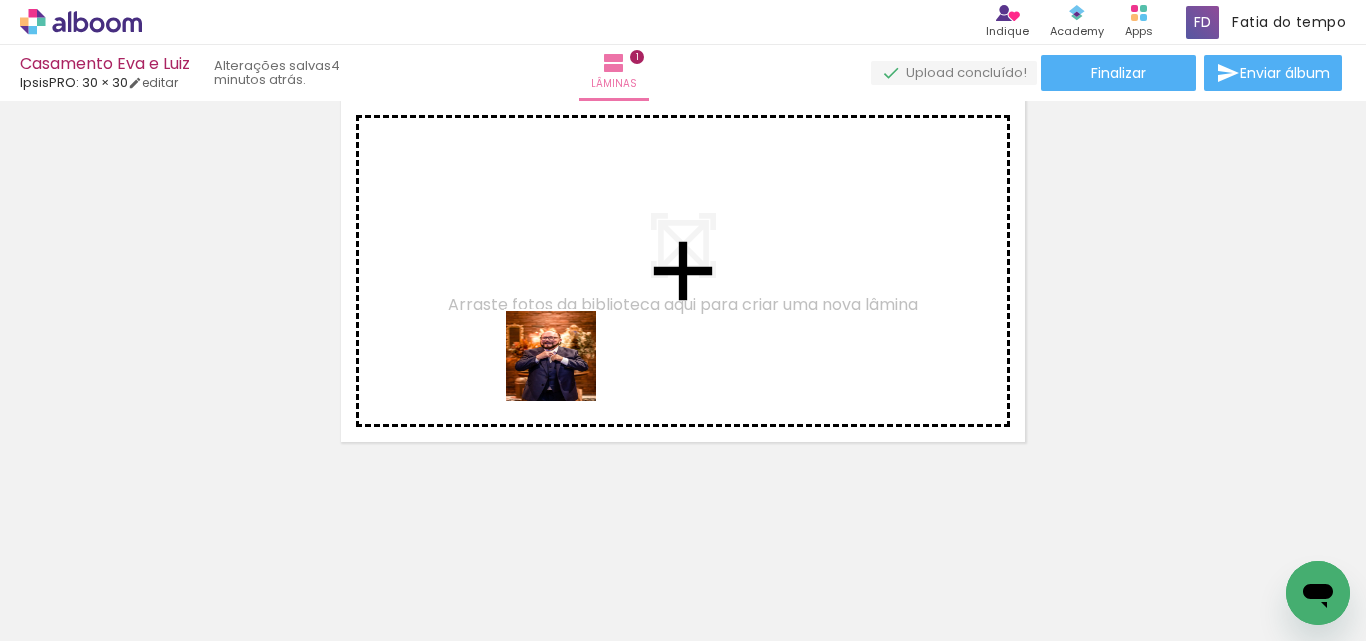 drag, startPoint x: 556, startPoint y: 603, endPoint x: 566, endPoint y: 367, distance: 236.21178 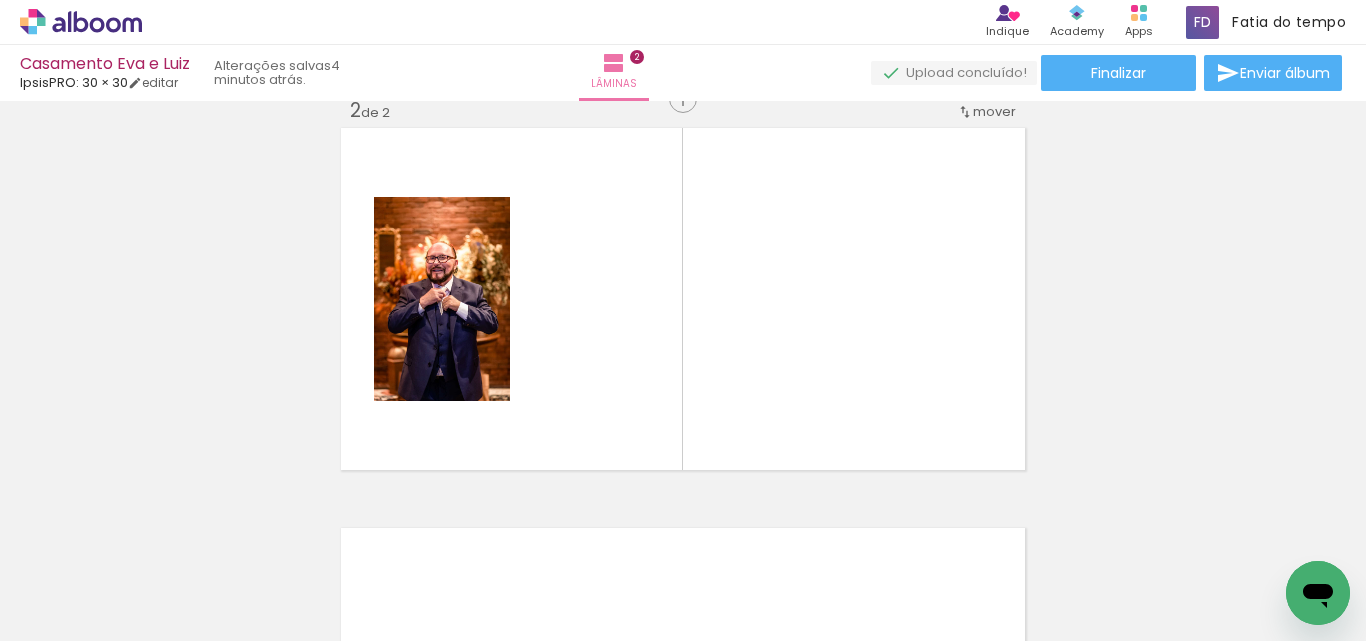 scroll, scrollTop: 426, scrollLeft: 0, axis: vertical 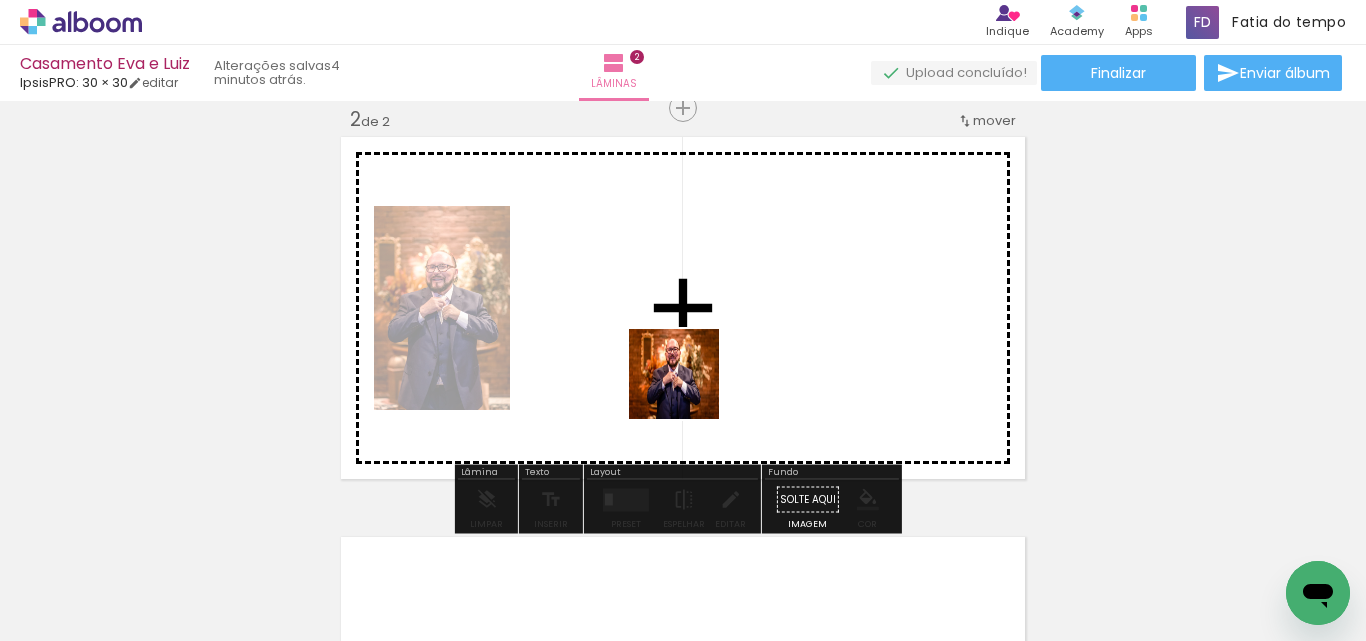 drag, startPoint x: 660, startPoint y: 576, endPoint x: 757, endPoint y: 552, distance: 99.92497 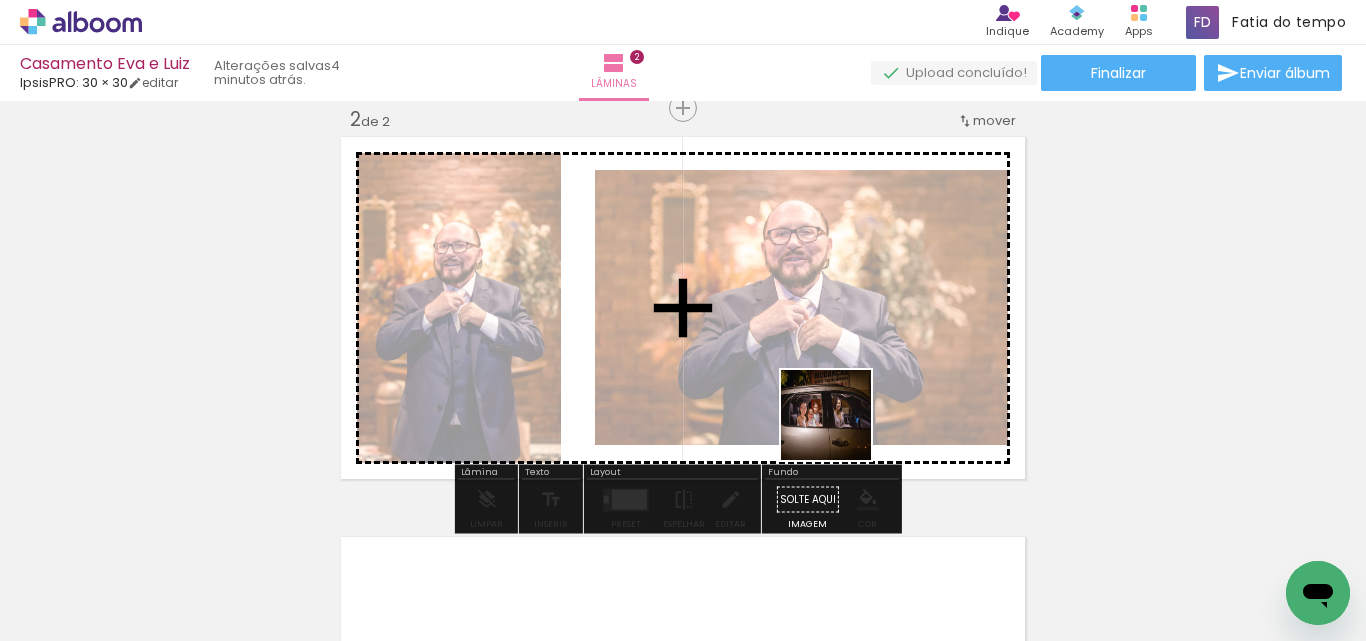 drag, startPoint x: 776, startPoint y: 595, endPoint x: 843, endPoint y: 424, distance: 183.65729 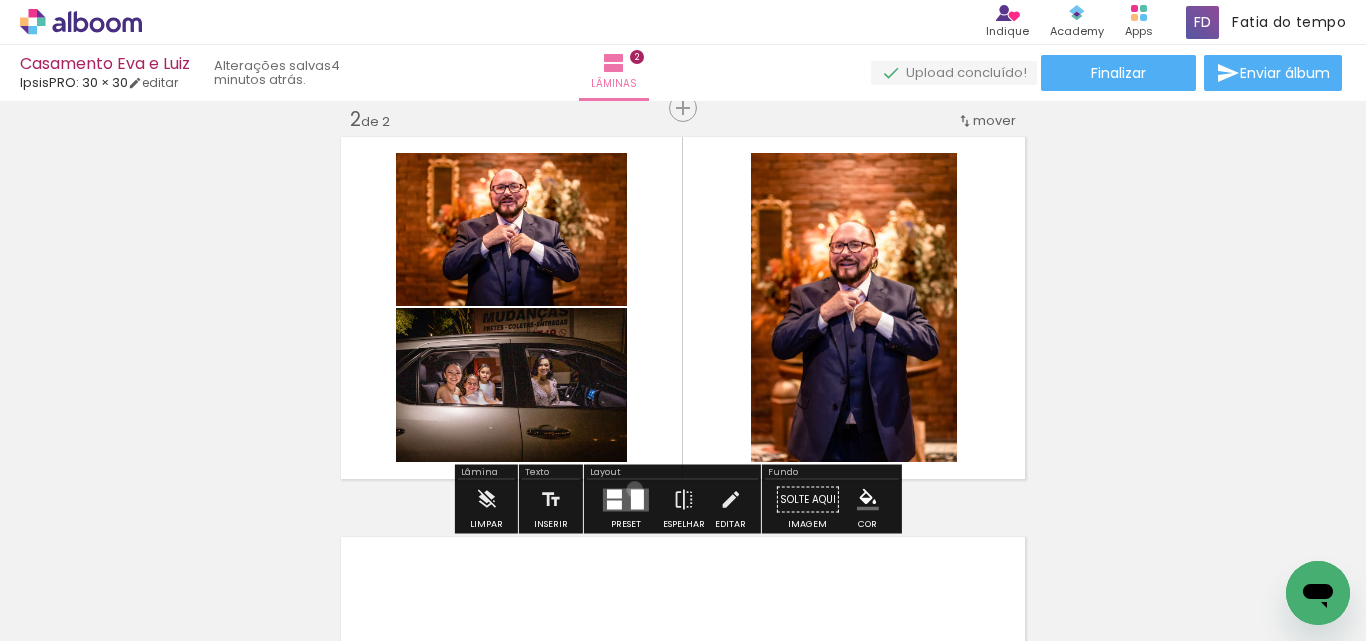 click at bounding box center (637, 499) 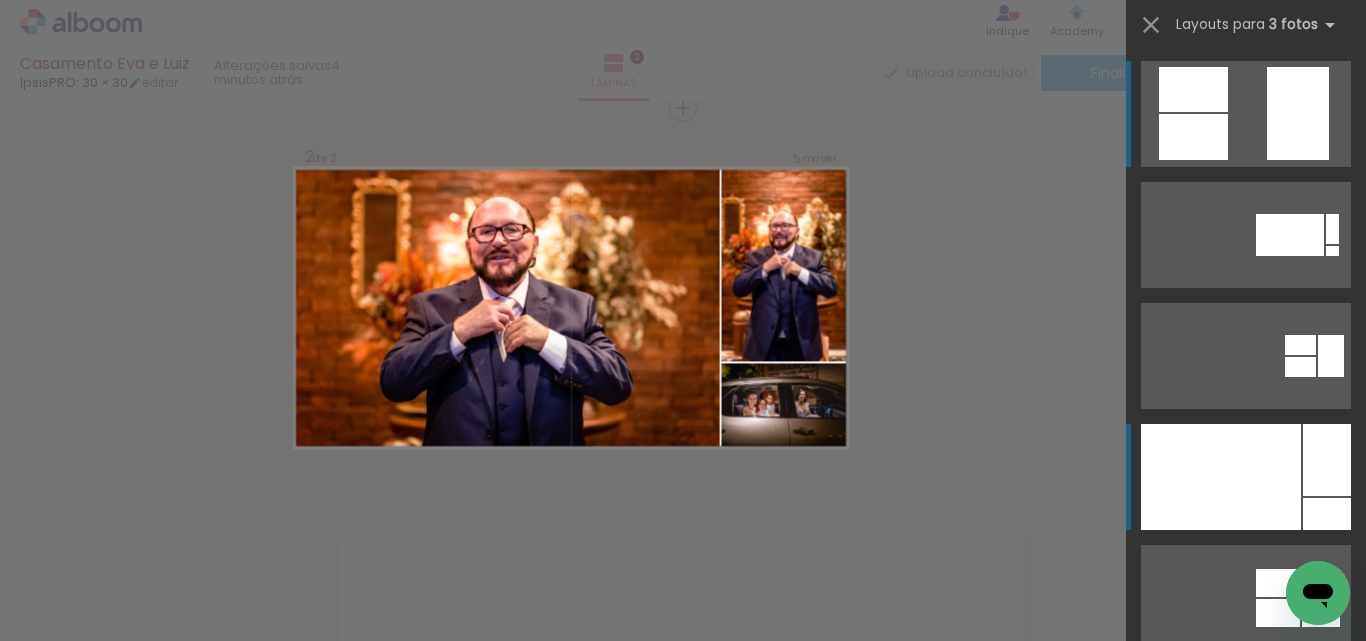 click at bounding box center (1221, 477) 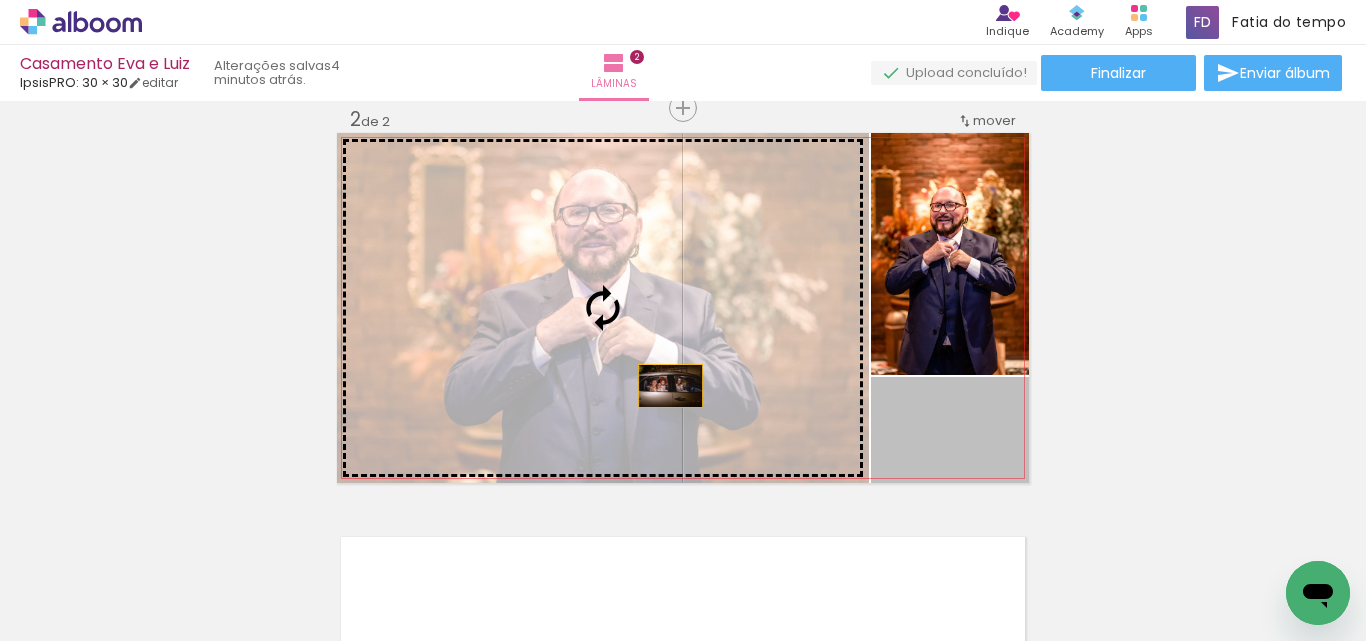 drag, startPoint x: 977, startPoint y: 459, endPoint x: 663, endPoint y: 386, distance: 322.374 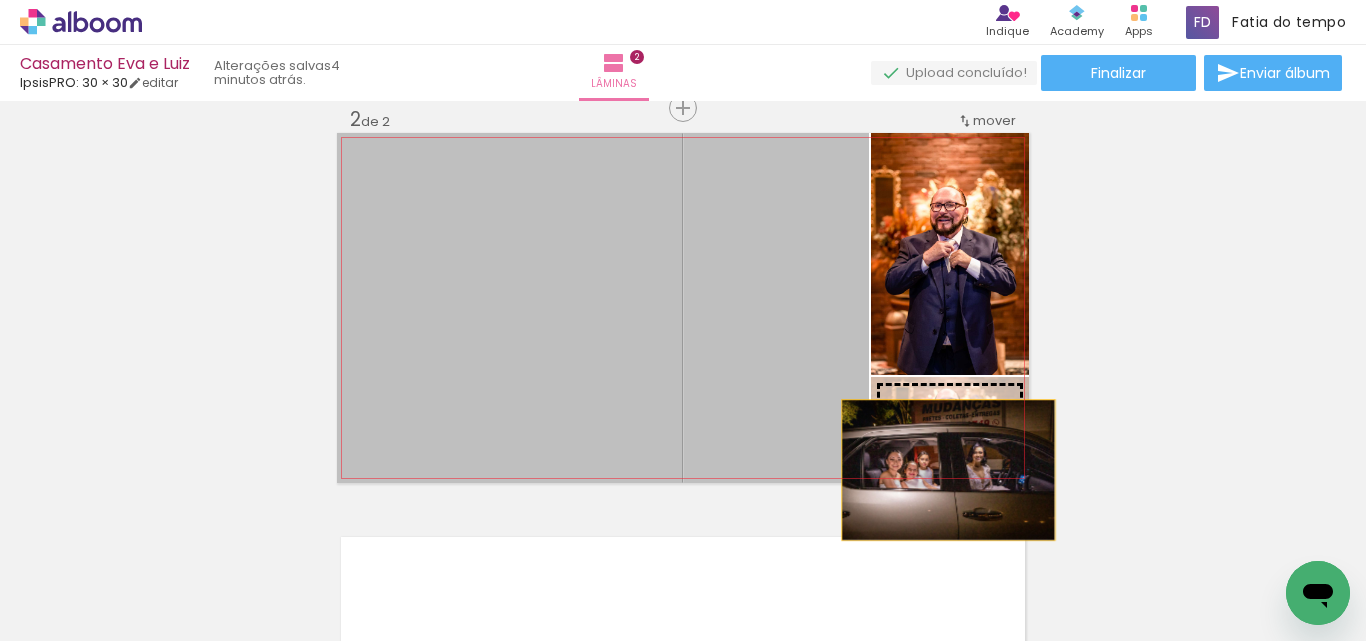 drag, startPoint x: 749, startPoint y: 431, endPoint x: 948, endPoint y: 472, distance: 203.17972 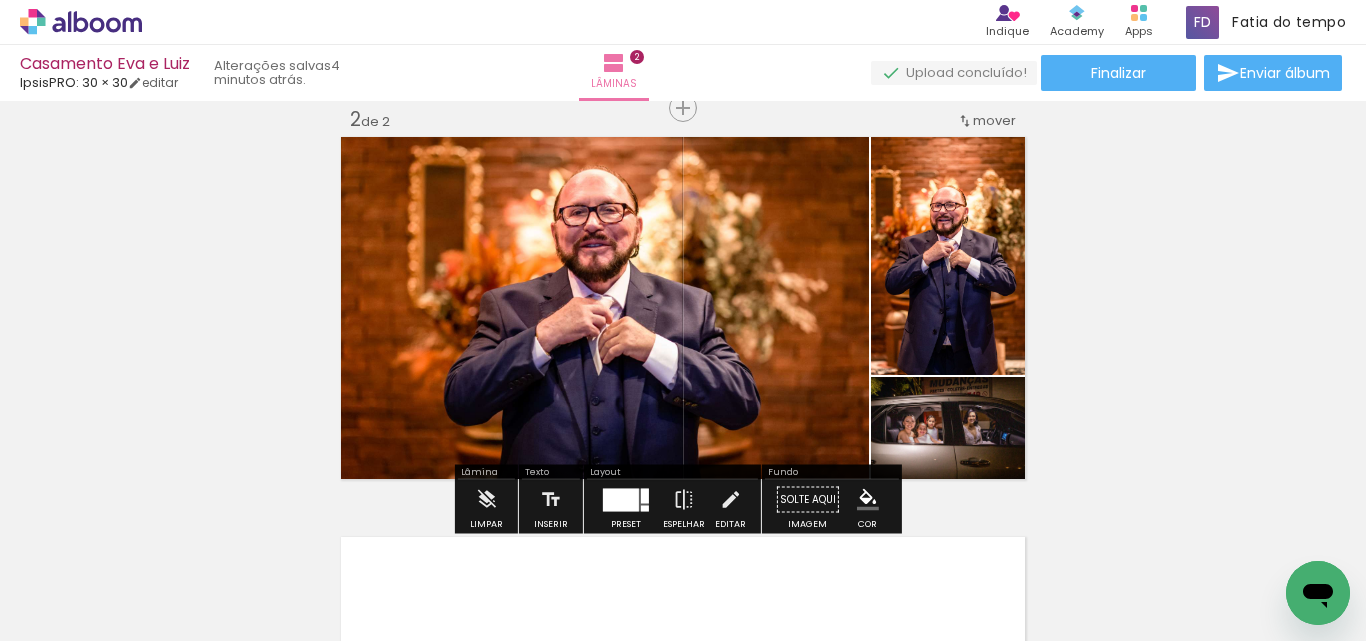 click on "Inserir lâmina 1  de 2  Inserir lâmina 2  de 2" at bounding box center (683, 282) 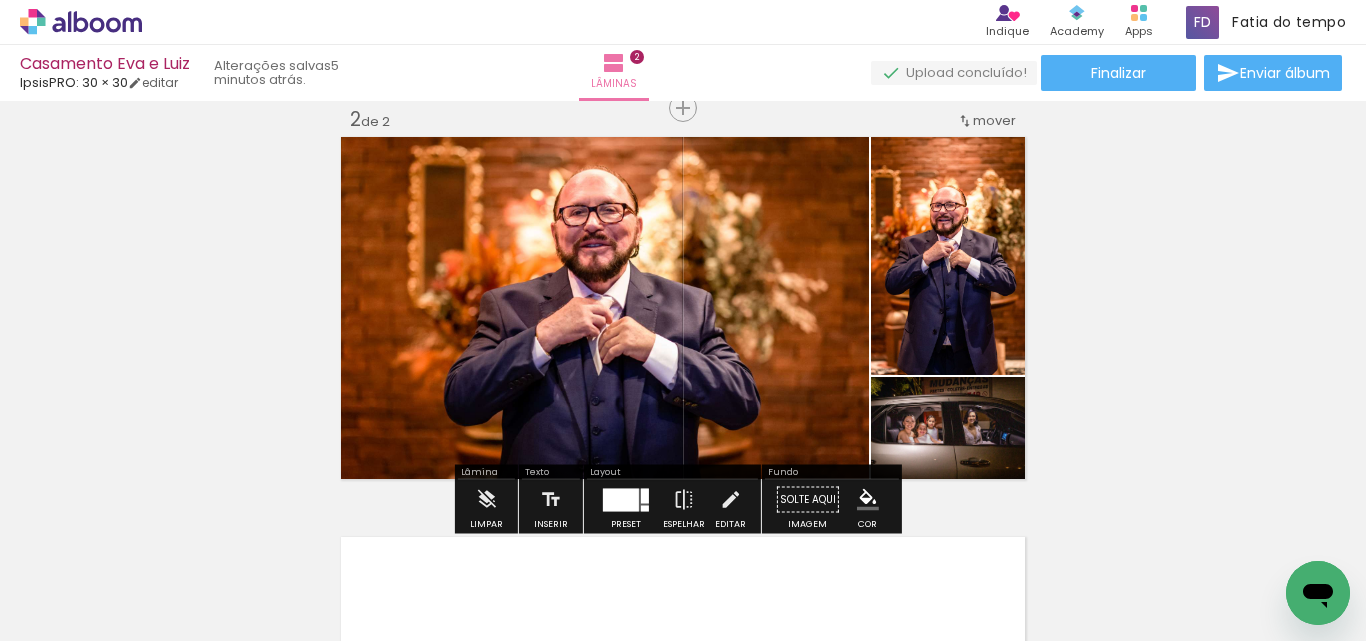 click at bounding box center (621, 499) 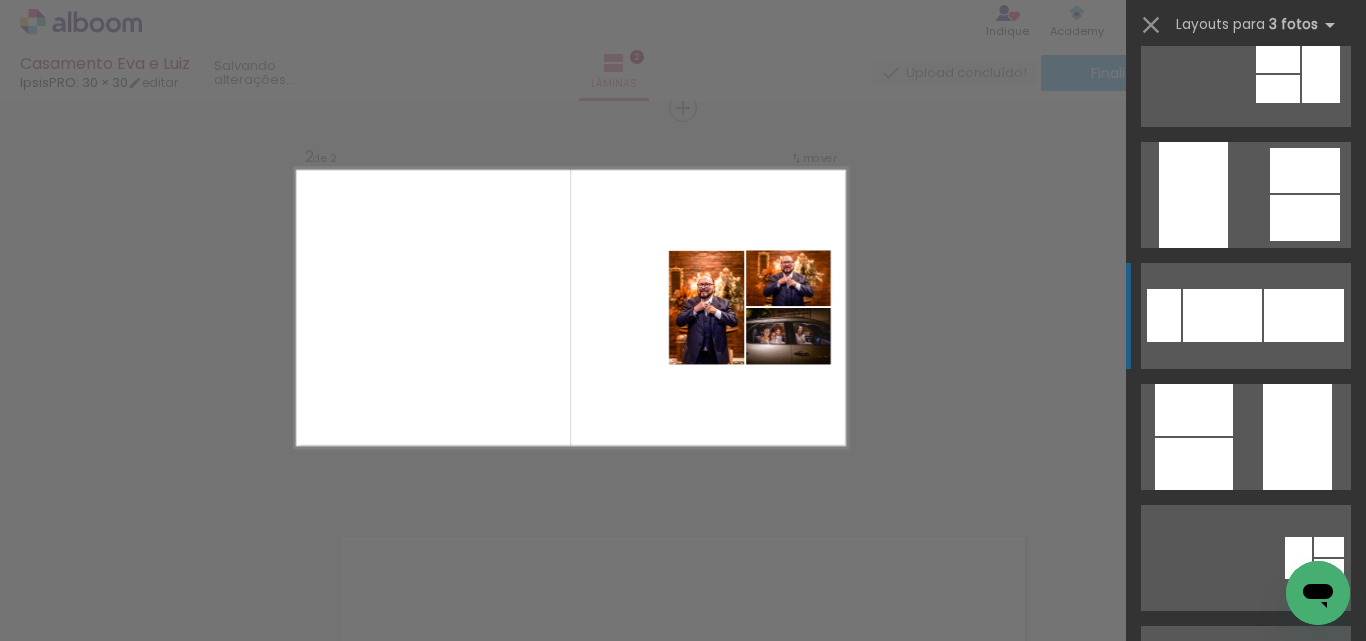 scroll, scrollTop: 663, scrollLeft: 0, axis: vertical 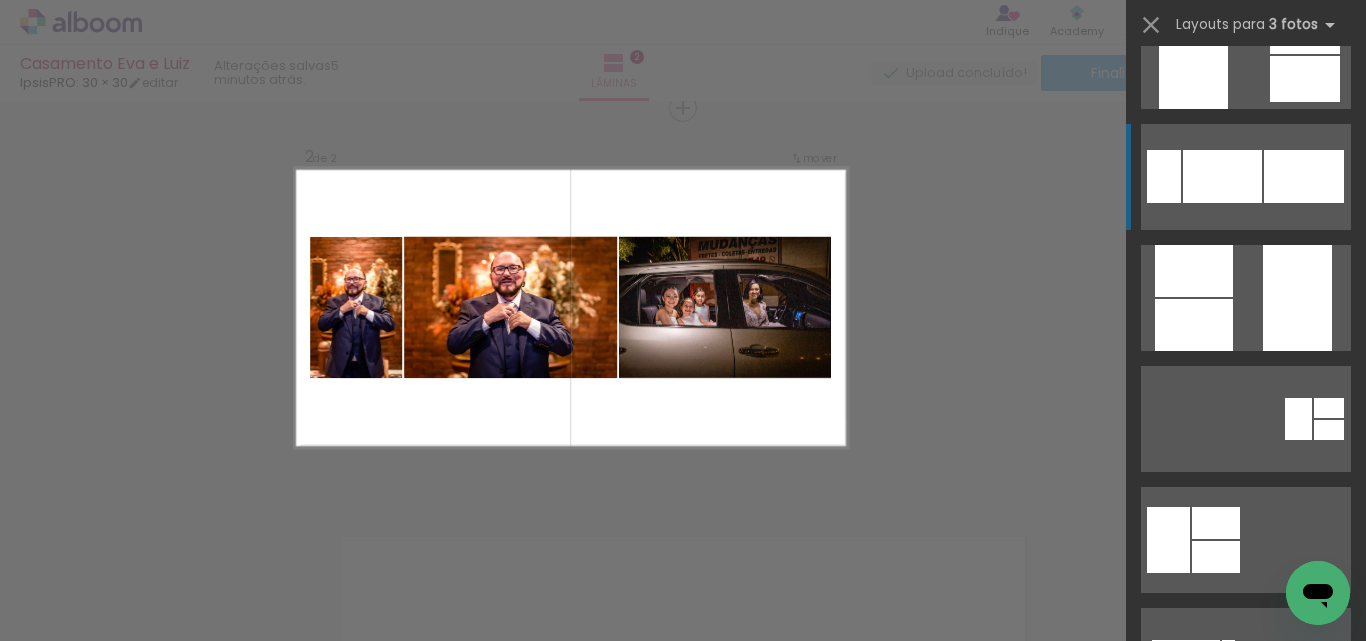 click at bounding box center (1246, 903) 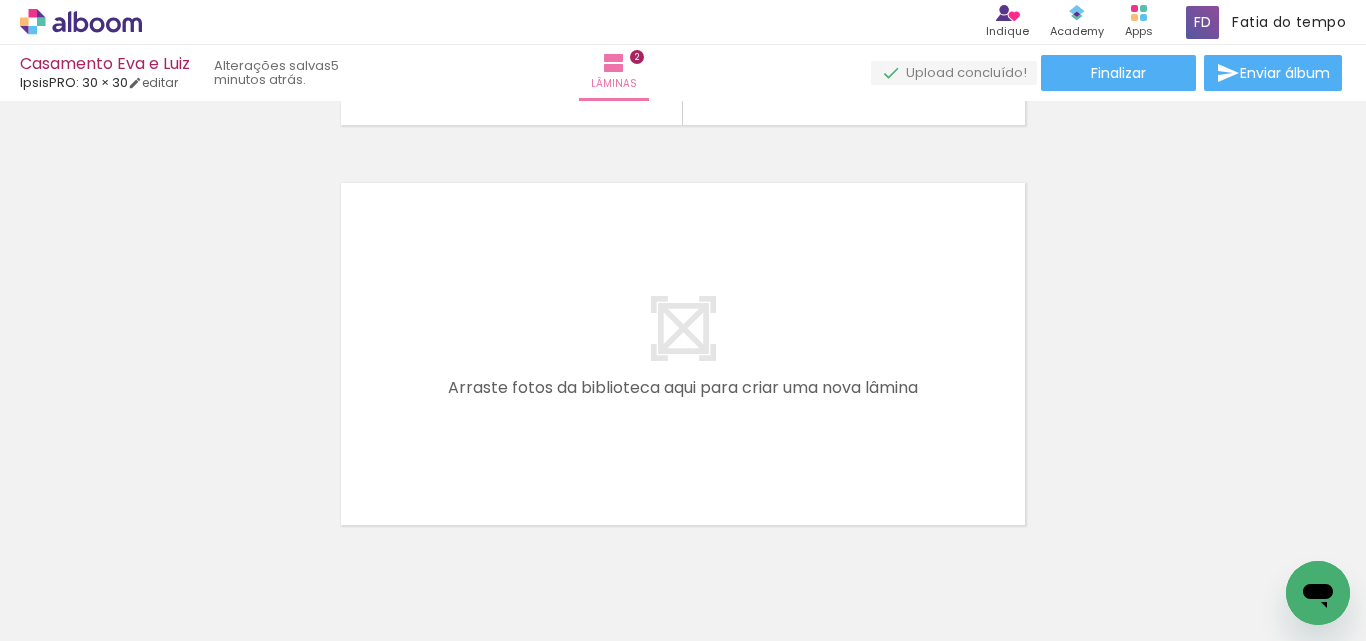 scroll, scrollTop: 826, scrollLeft: 0, axis: vertical 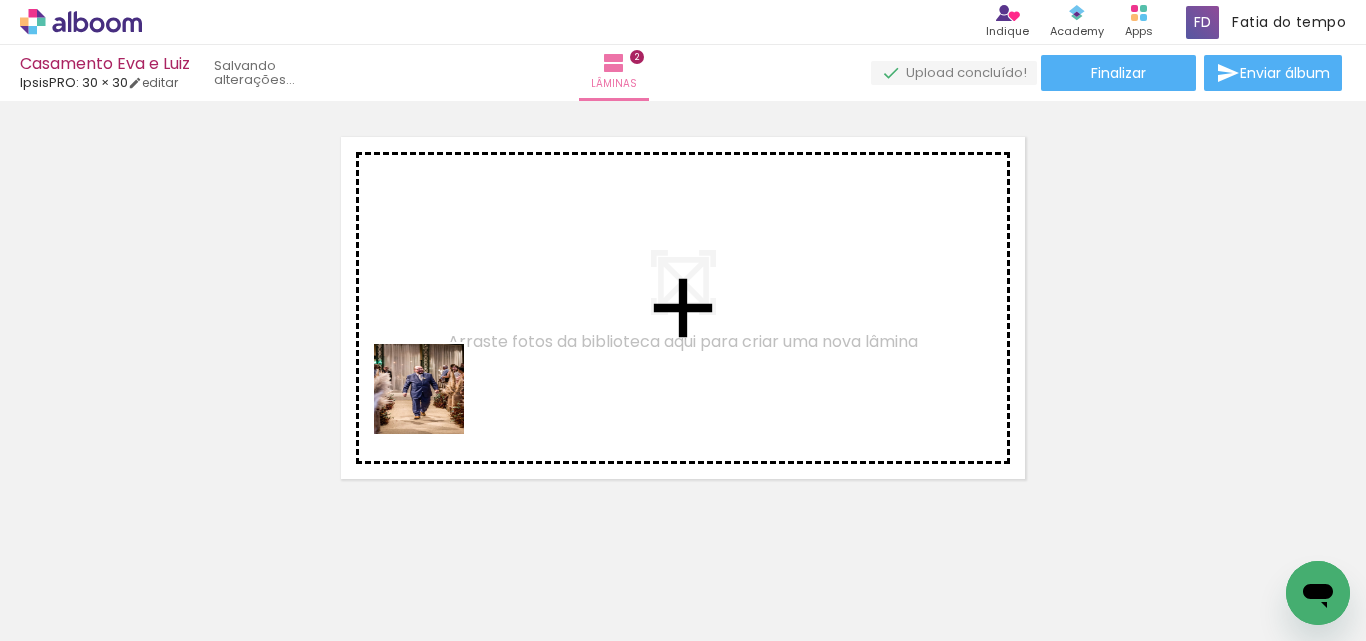 drag, startPoint x: 365, startPoint y: 596, endPoint x: 457, endPoint y: 504, distance: 130.10765 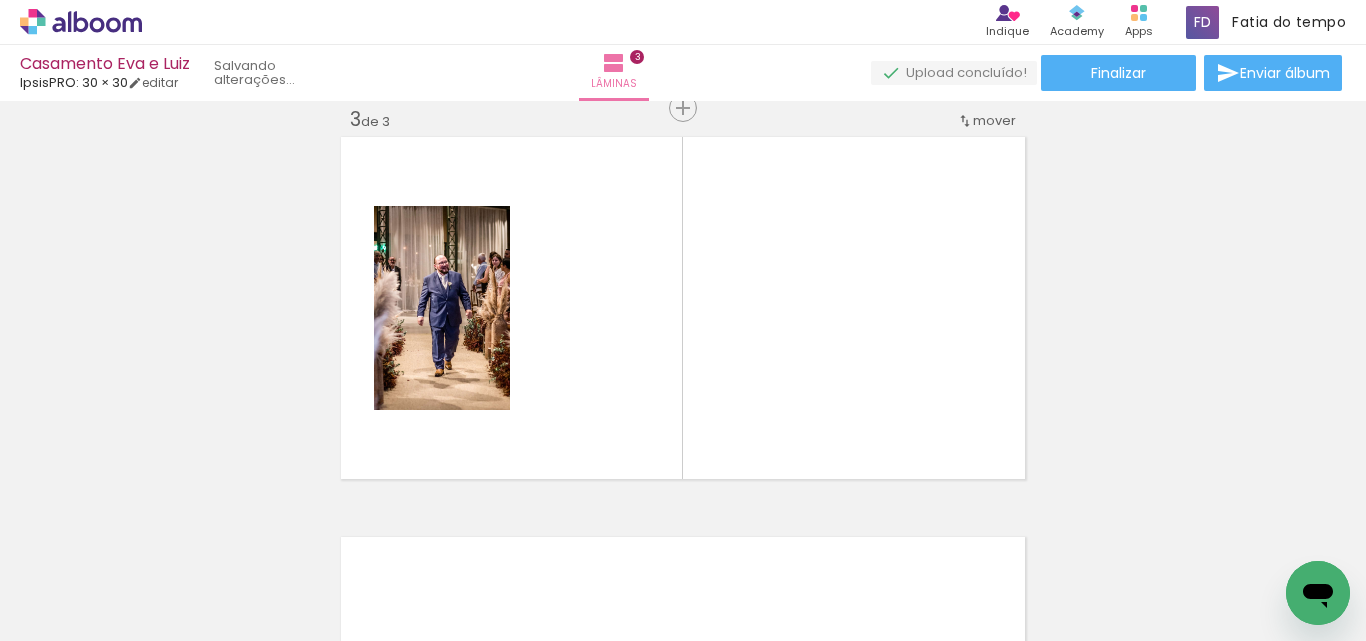 scroll, scrollTop: 826, scrollLeft: 0, axis: vertical 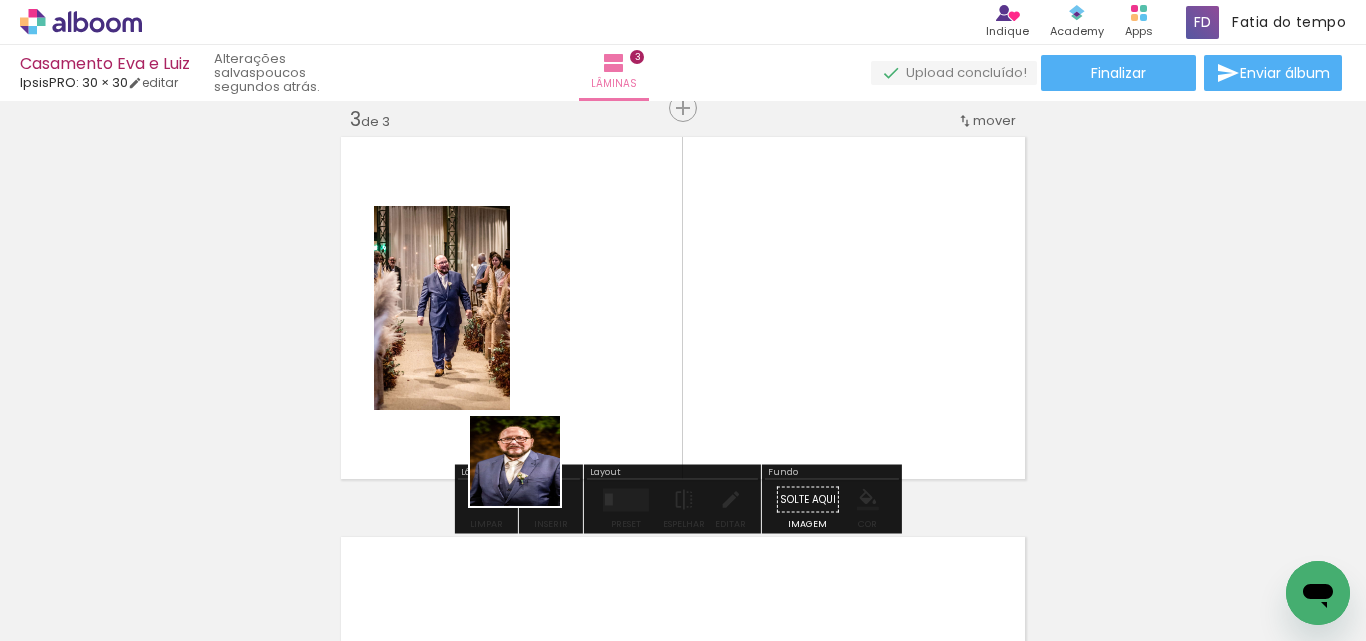 drag, startPoint x: 468, startPoint y: 582, endPoint x: 599, endPoint y: 444, distance: 190.27611 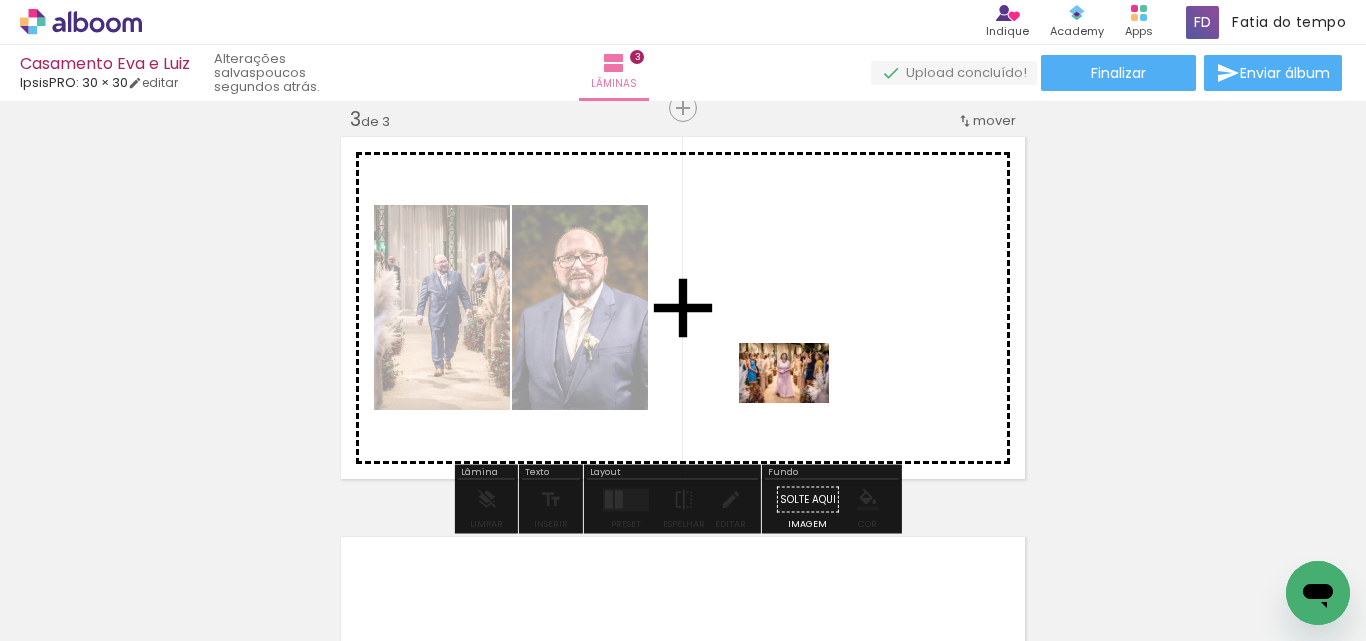 drag, startPoint x: 595, startPoint y: 597, endPoint x: 799, endPoint y: 403, distance: 281.5173 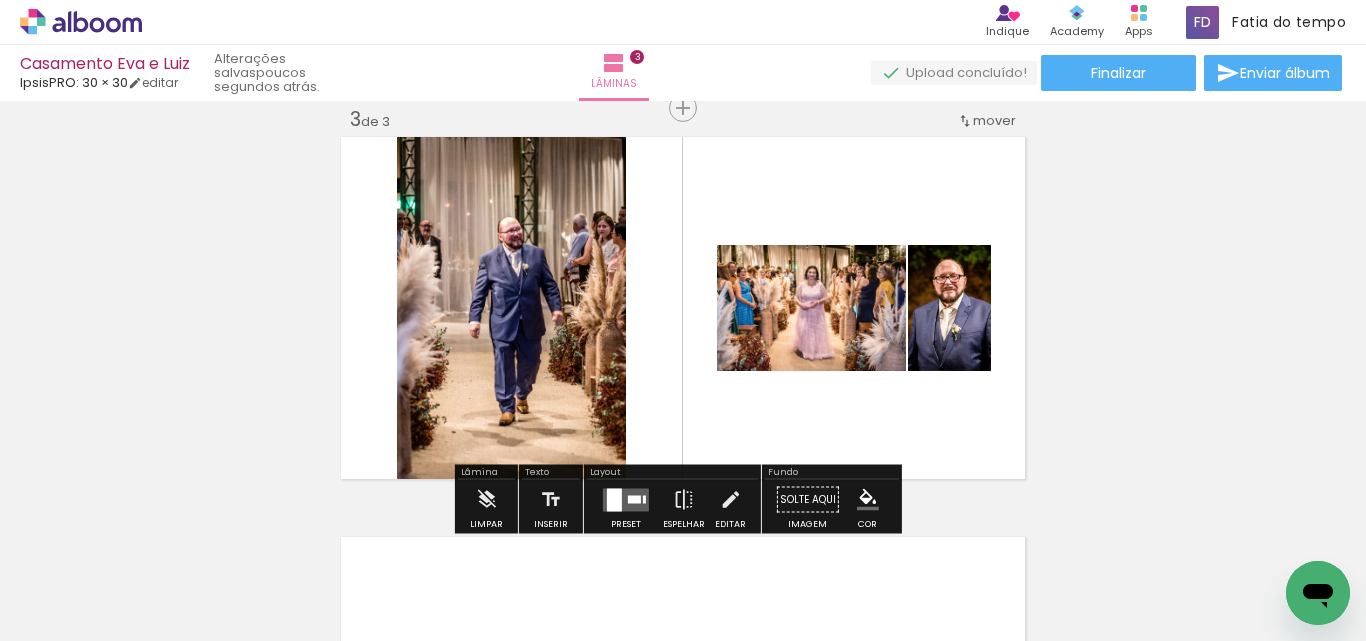 click at bounding box center (614, 499) 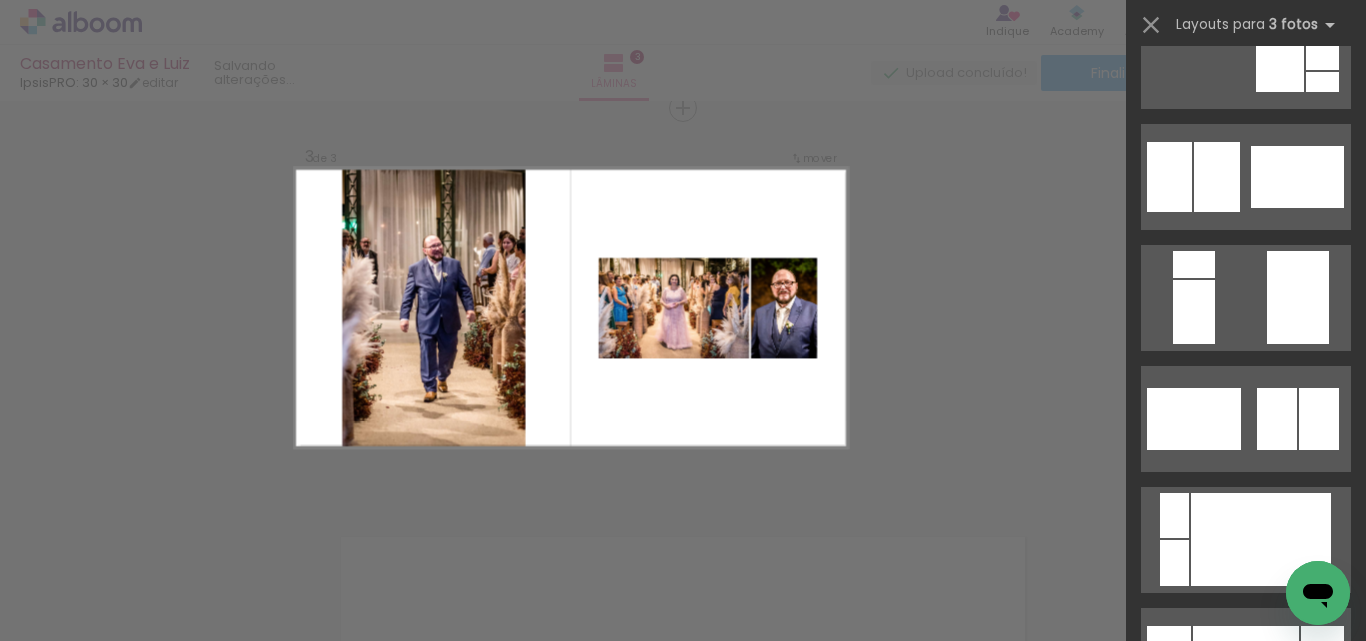 scroll, scrollTop: 0, scrollLeft: 0, axis: both 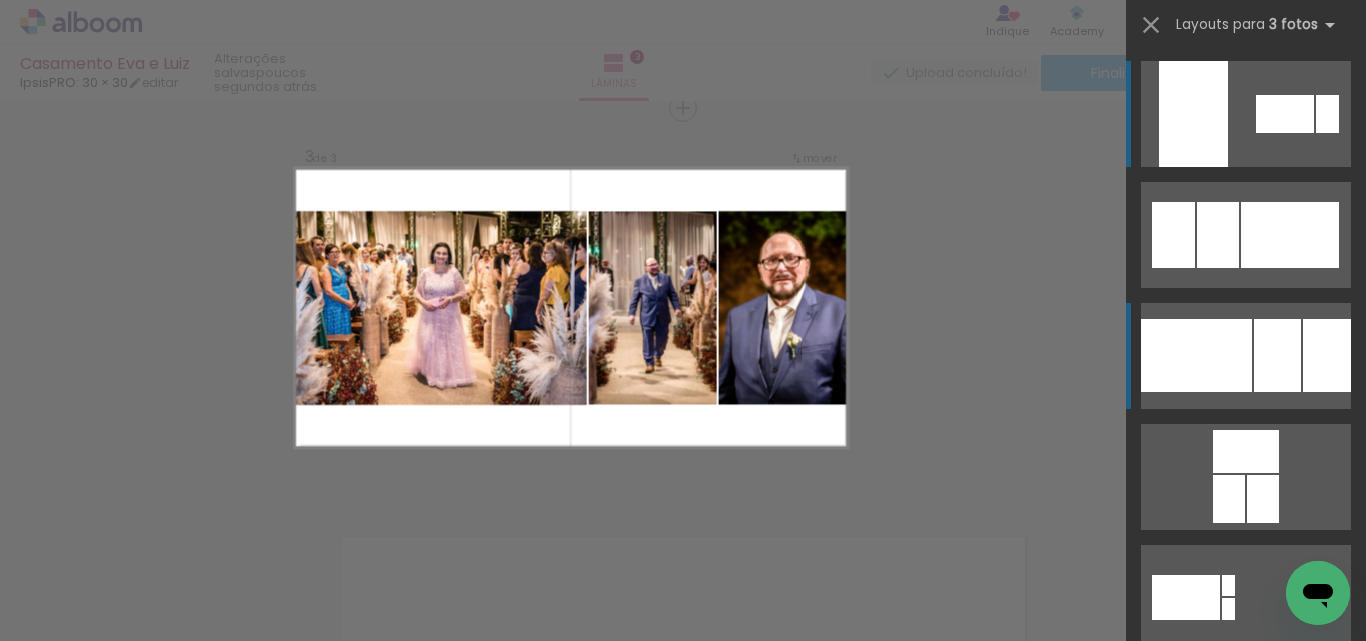 click at bounding box center [1196, 355] 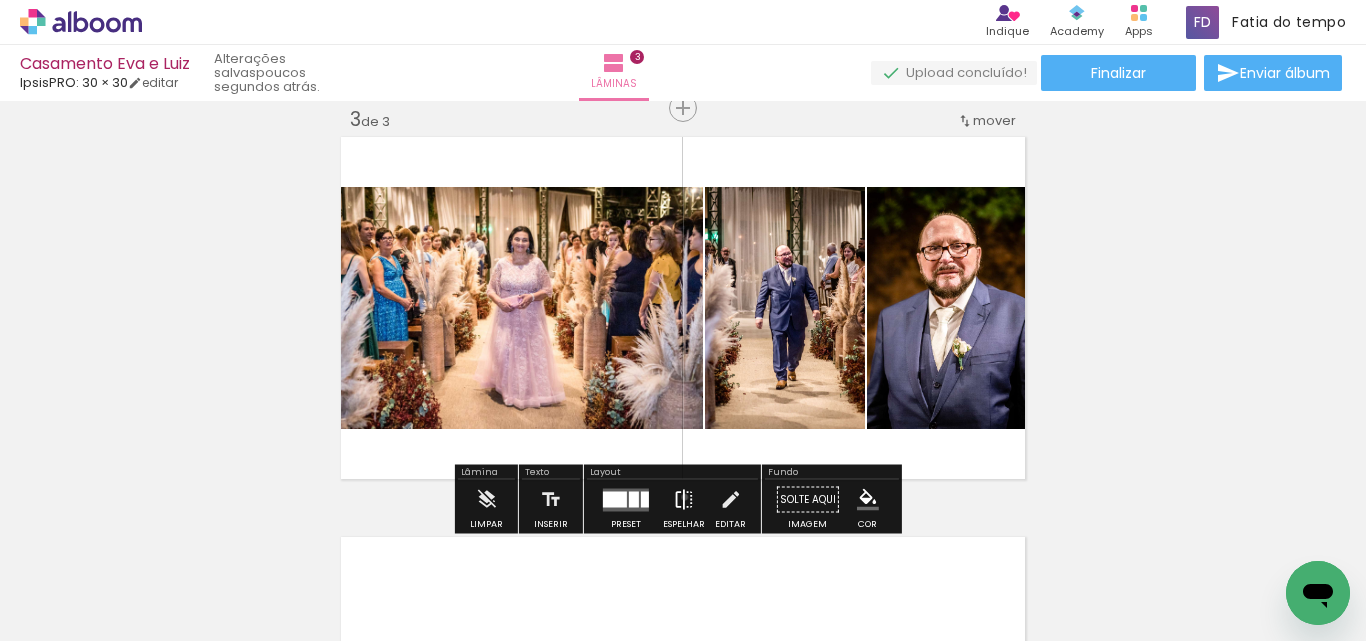 click at bounding box center (684, 500) 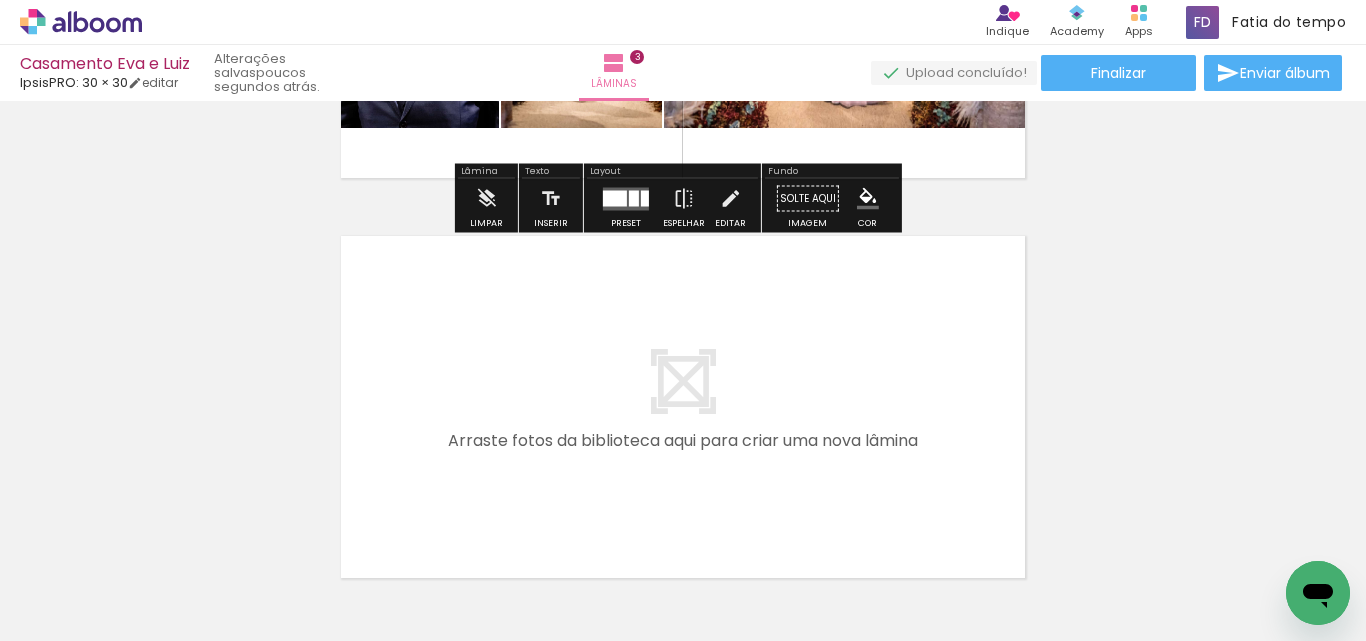 scroll, scrollTop: 1226, scrollLeft: 0, axis: vertical 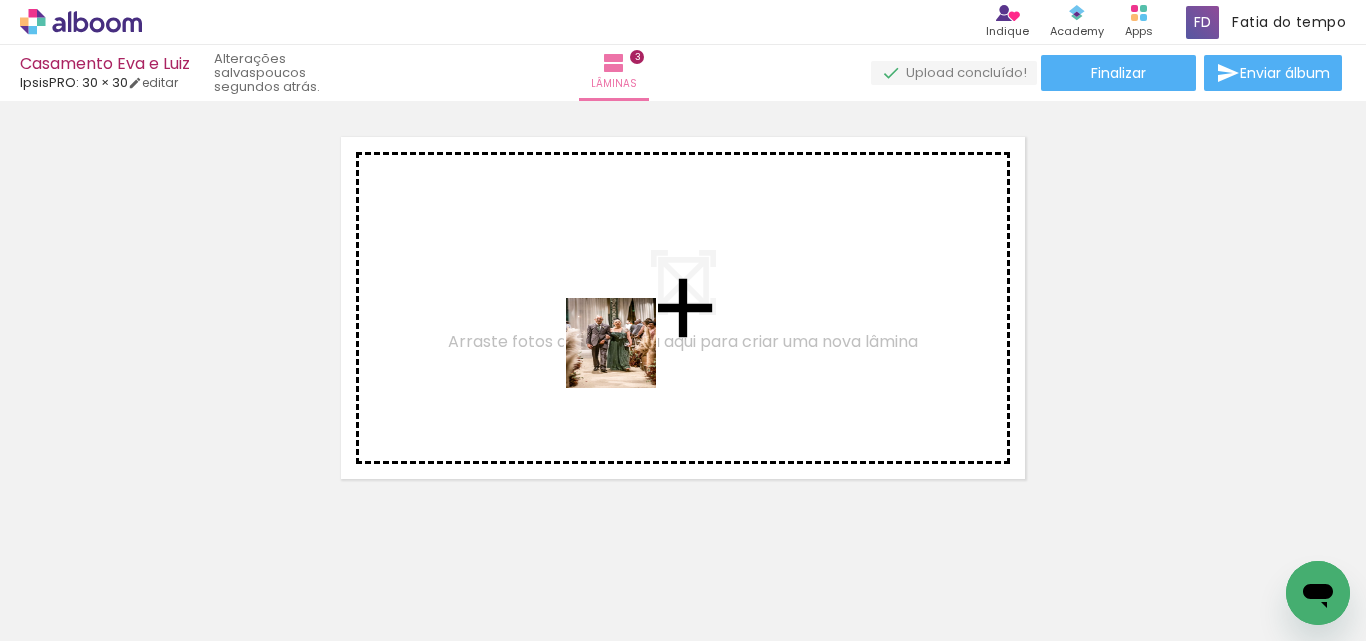 drag, startPoint x: 675, startPoint y: 608, endPoint x: 626, endPoint y: 356, distance: 256.7197 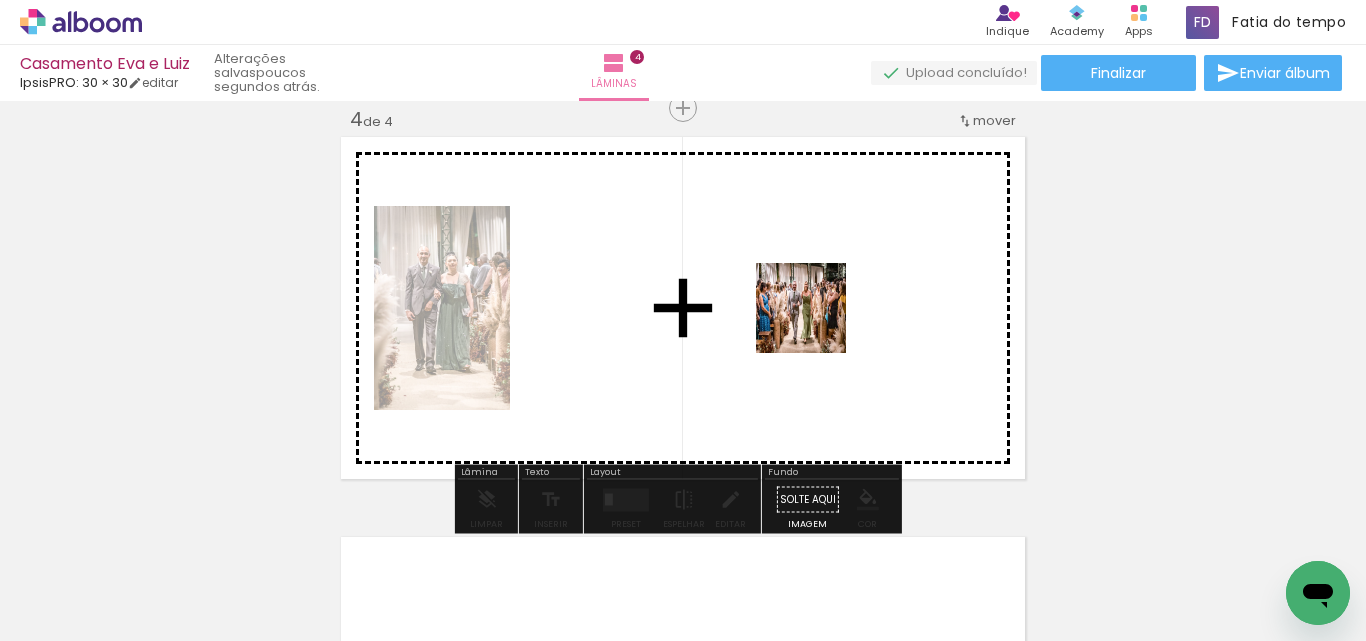 drag, startPoint x: 816, startPoint y: 583, endPoint x: 816, endPoint y: 323, distance: 260 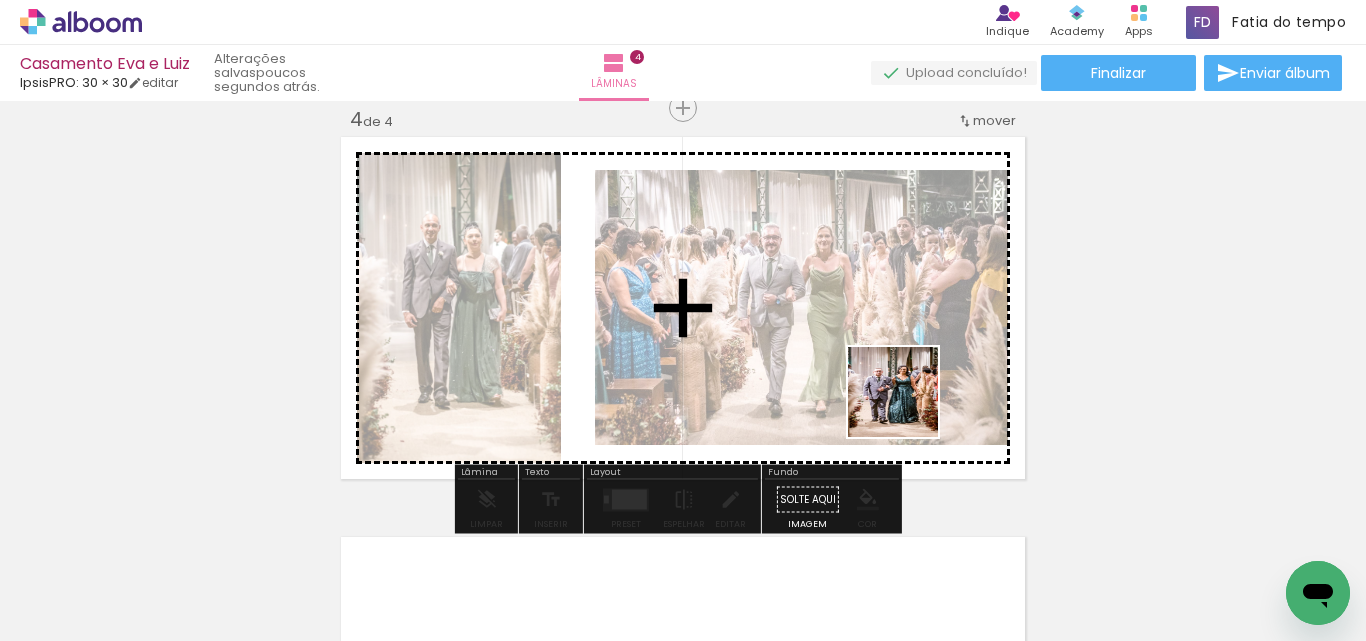 drag, startPoint x: 910, startPoint y: 609, endPoint x: 908, endPoint y: 388, distance: 221.00905 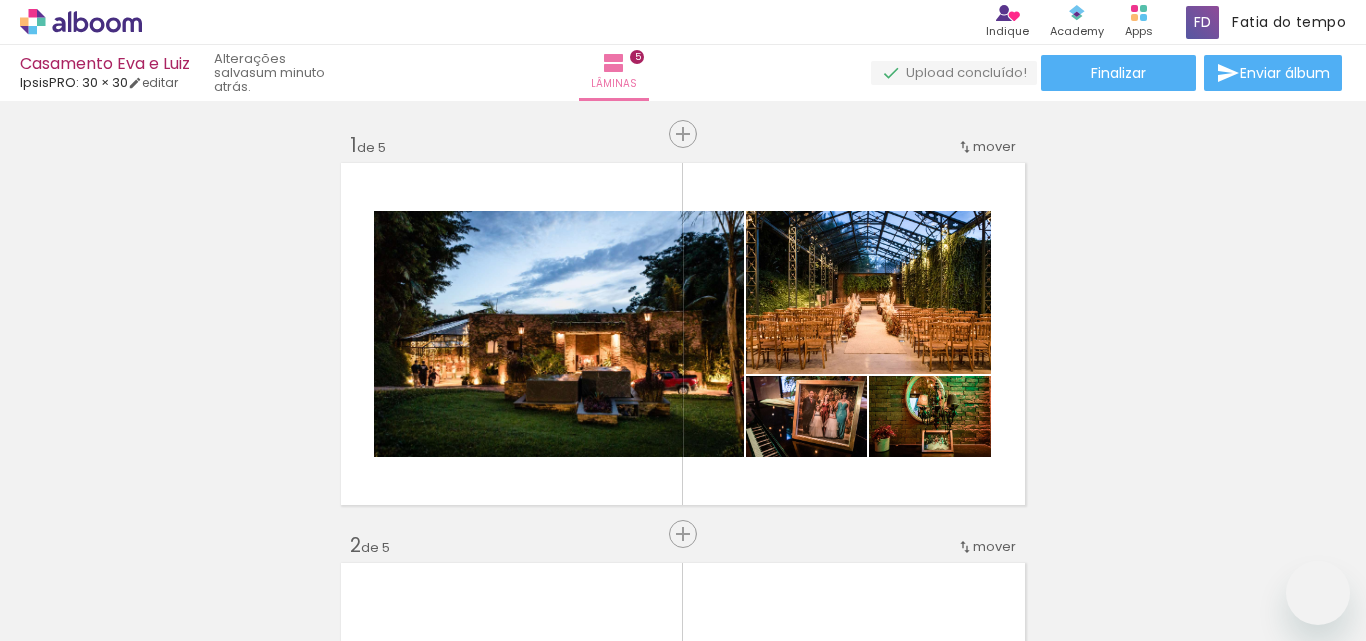 scroll, scrollTop: 0, scrollLeft: 0, axis: both 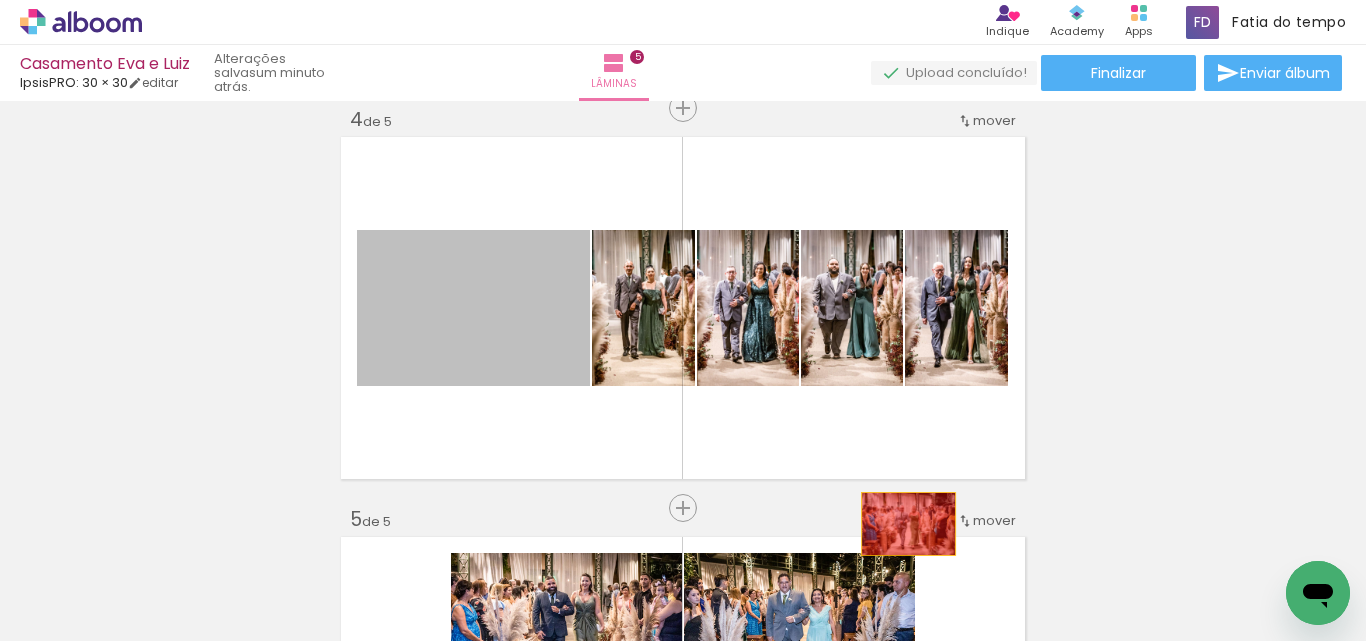 drag, startPoint x: 495, startPoint y: 359, endPoint x: 901, endPoint y: 524, distance: 438.24765 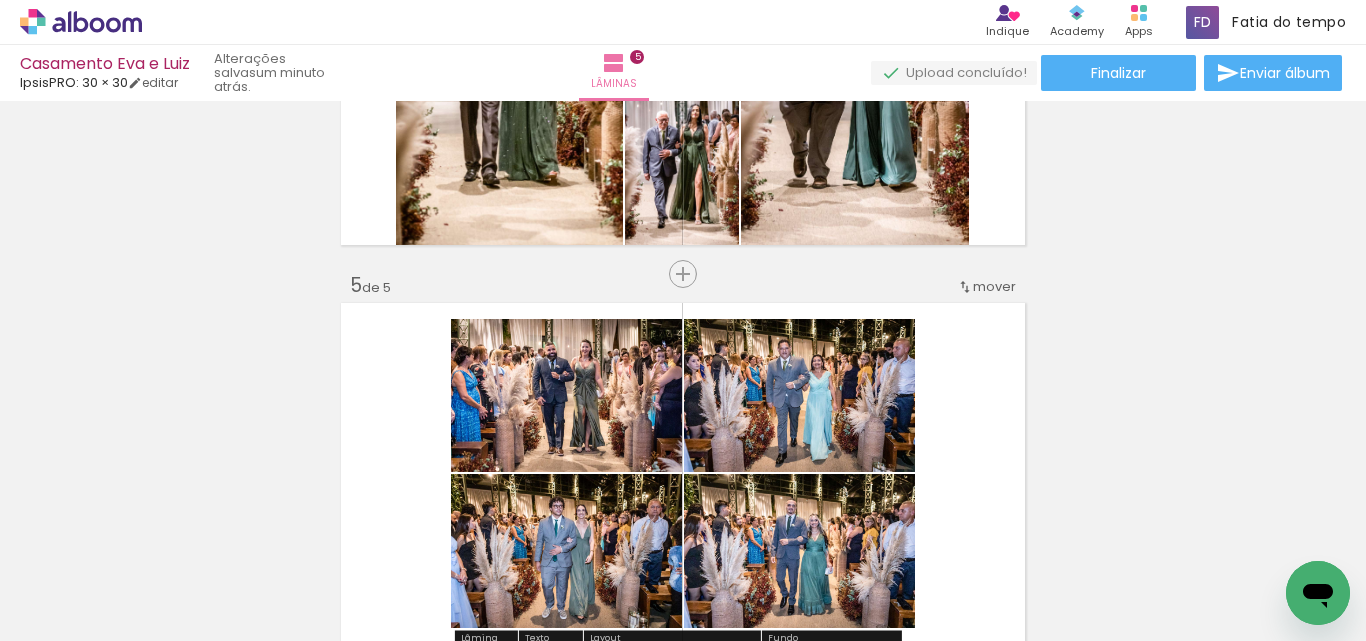 scroll, scrollTop: 1426, scrollLeft: 0, axis: vertical 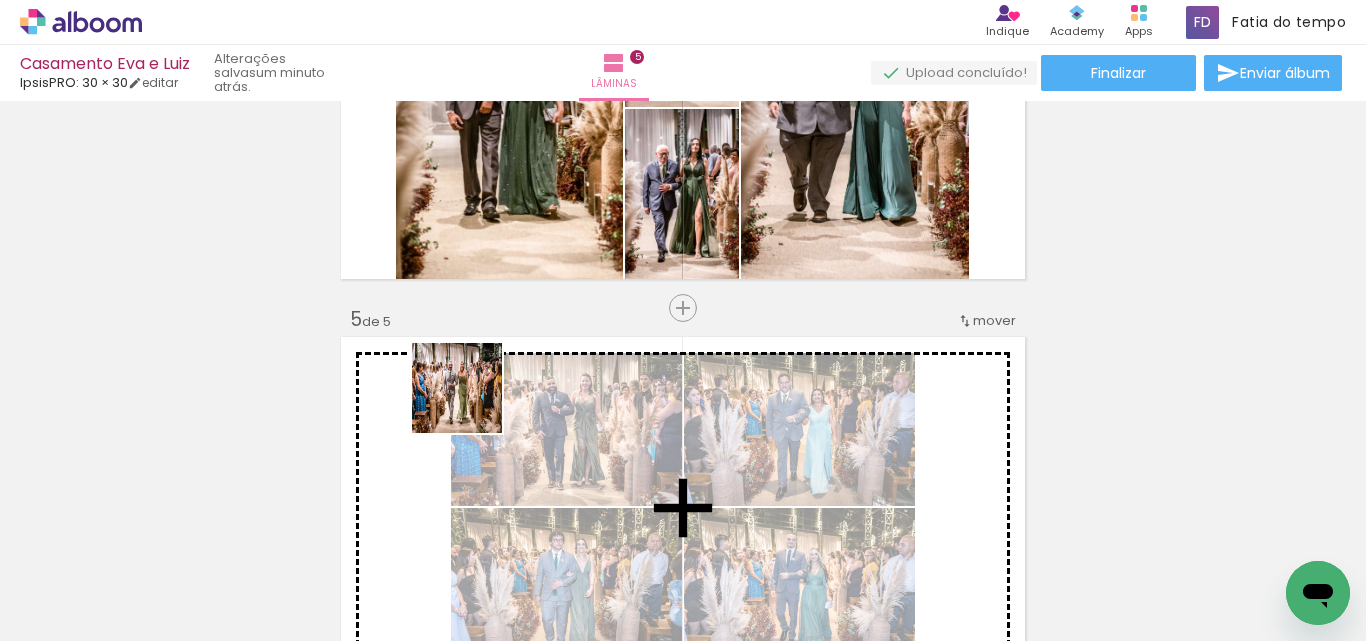 drag, startPoint x: 363, startPoint y: 578, endPoint x: 472, endPoint y: 403, distance: 206.16983 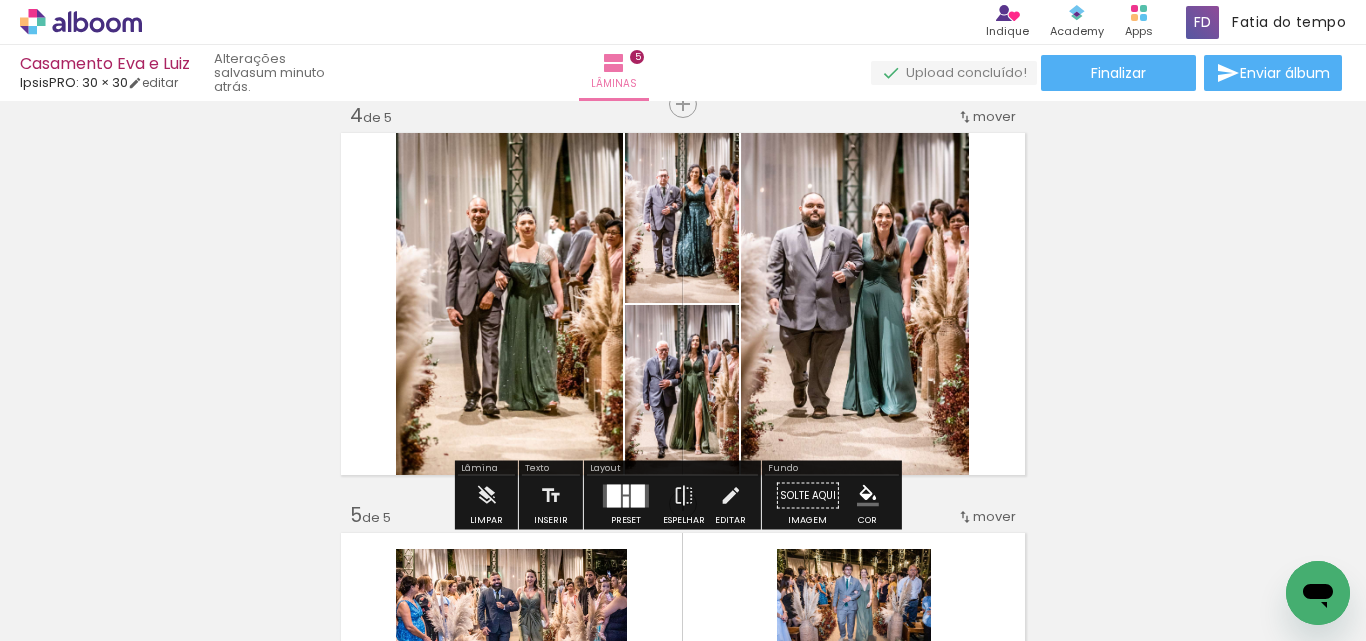 scroll, scrollTop: 1226, scrollLeft: 0, axis: vertical 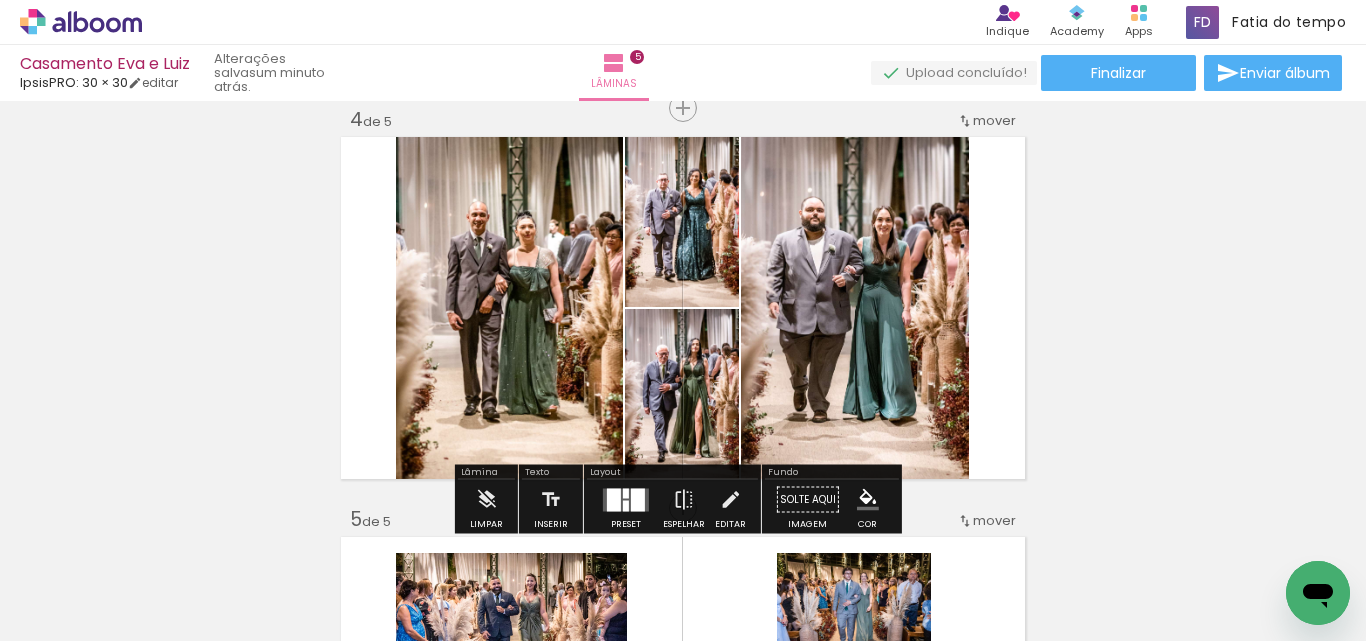 click at bounding box center (614, 499) 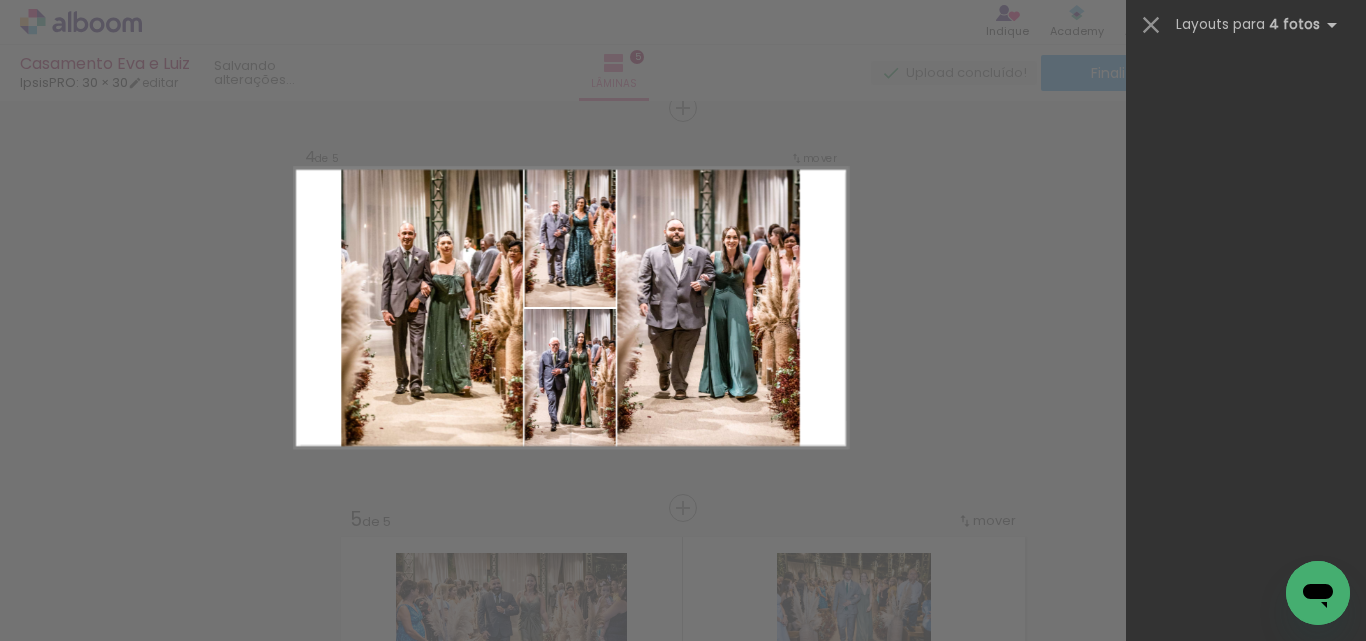 scroll, scrollTop: 0, scrollLeft: 0, axis: both 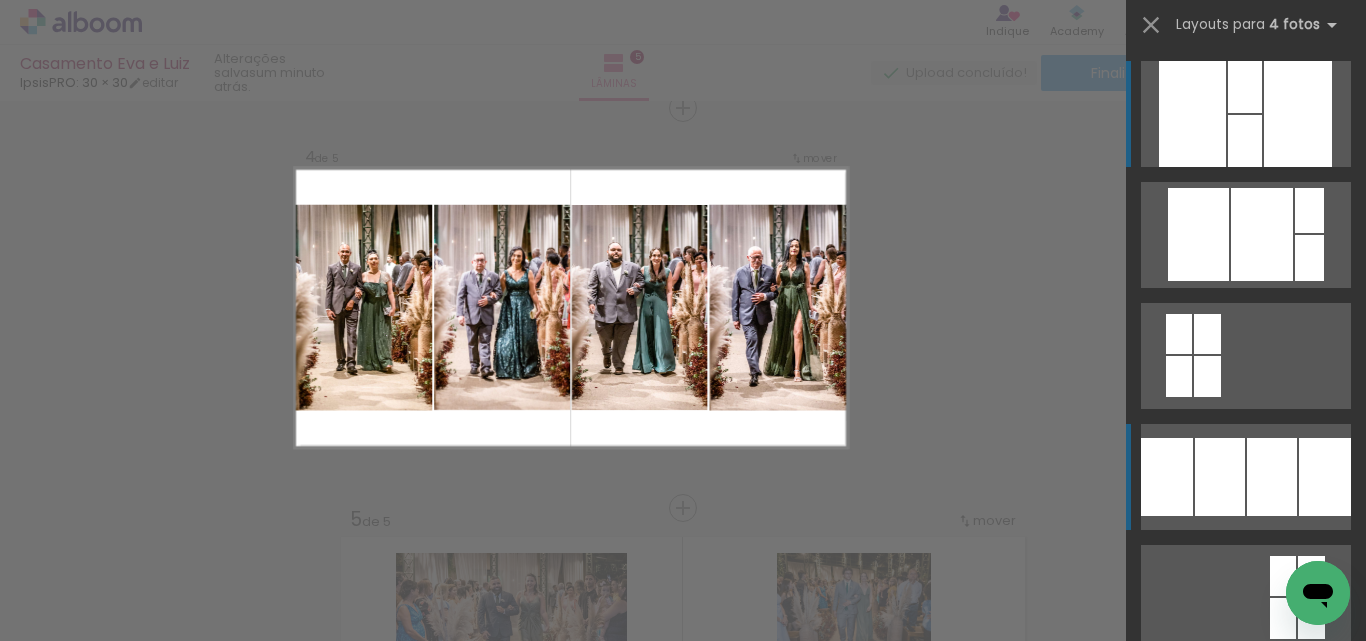 click at bounding box center (1309, 210) 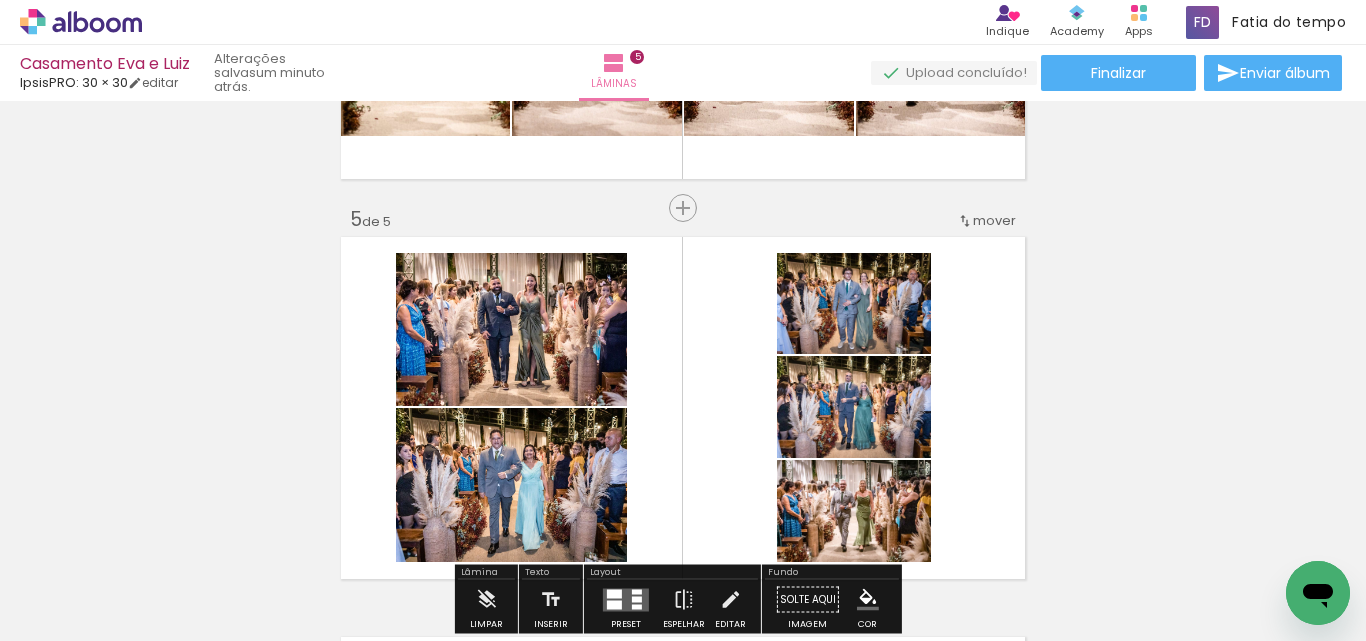 scroll, scrollTop: 1626, scrollLeft: 0, axis: vertical 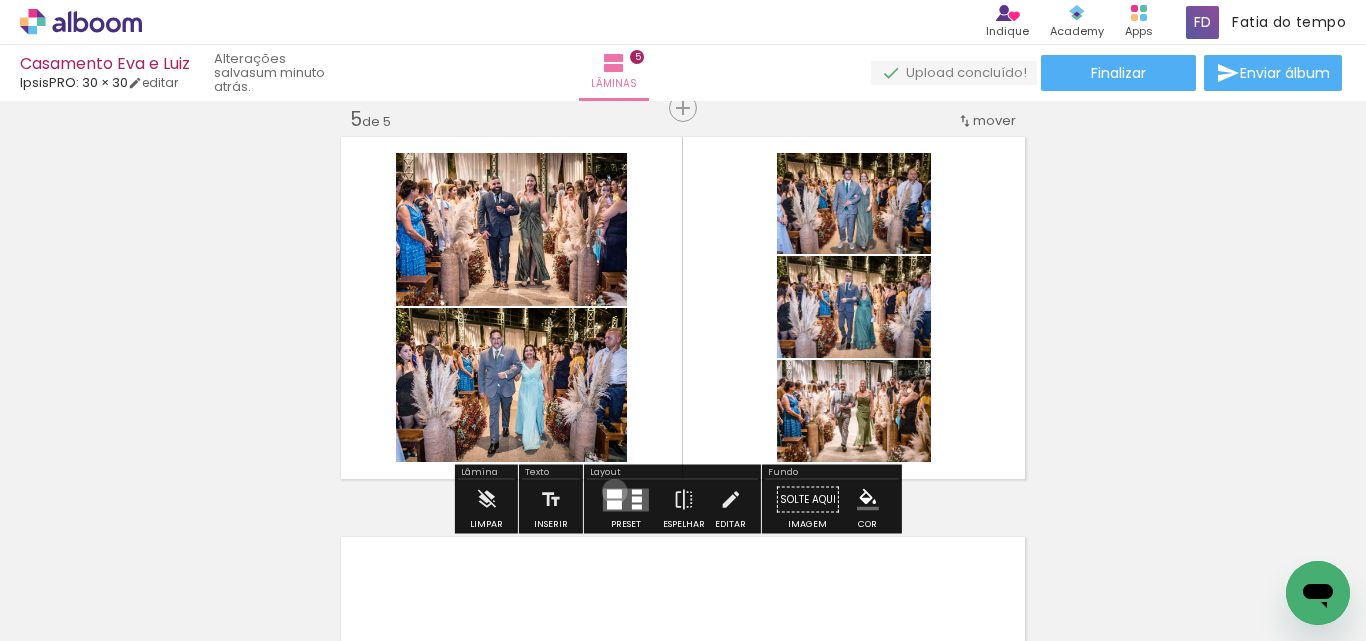 click at bounding box center [614, 493] 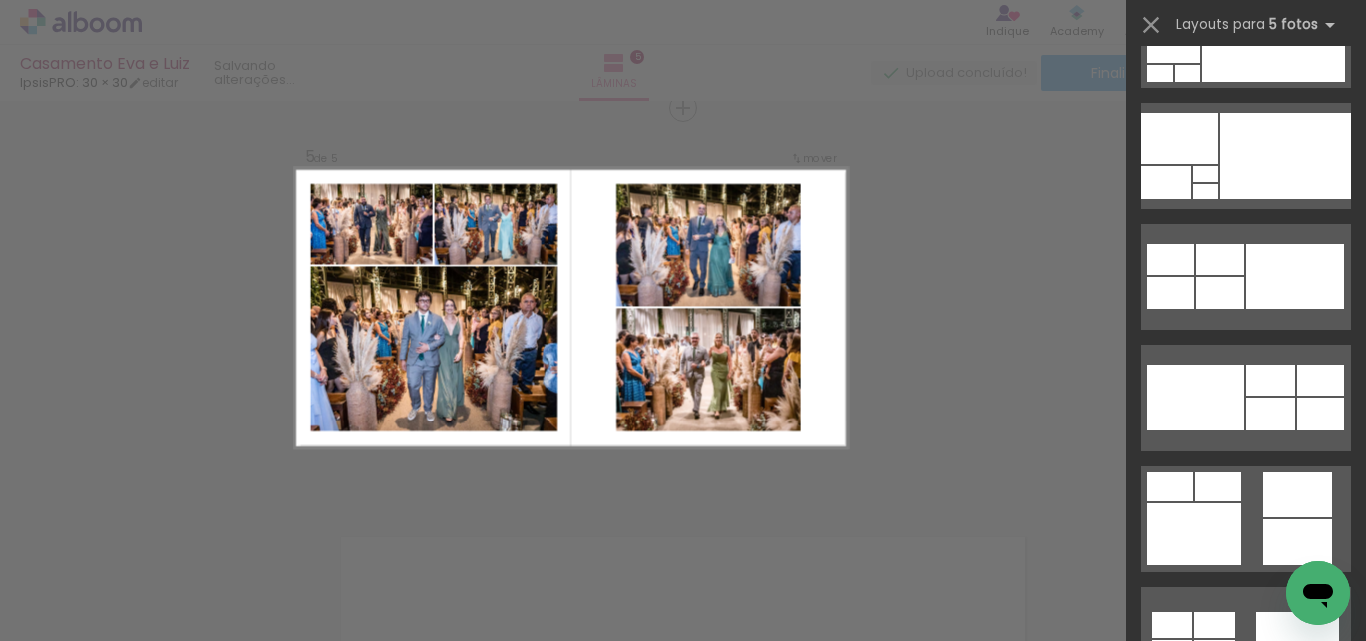 scroll, scrollTop: 800, scrollLeft: 0, axis: vertical 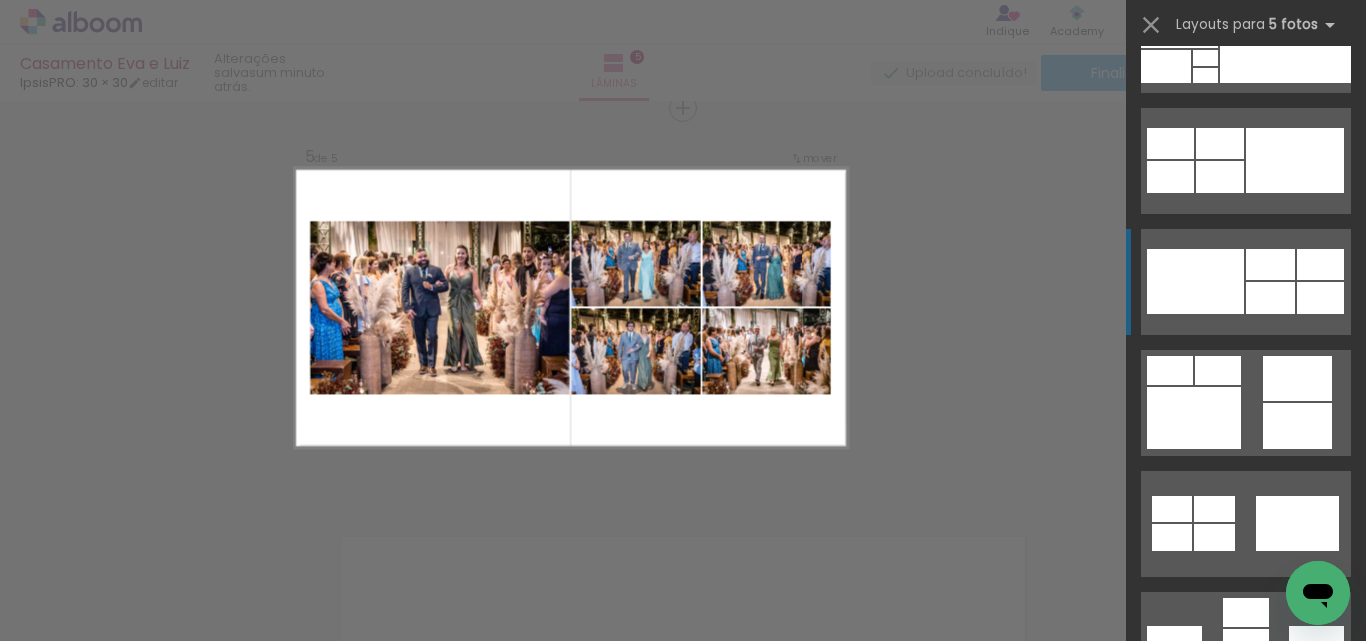 click at bounding box center [1284, 904] 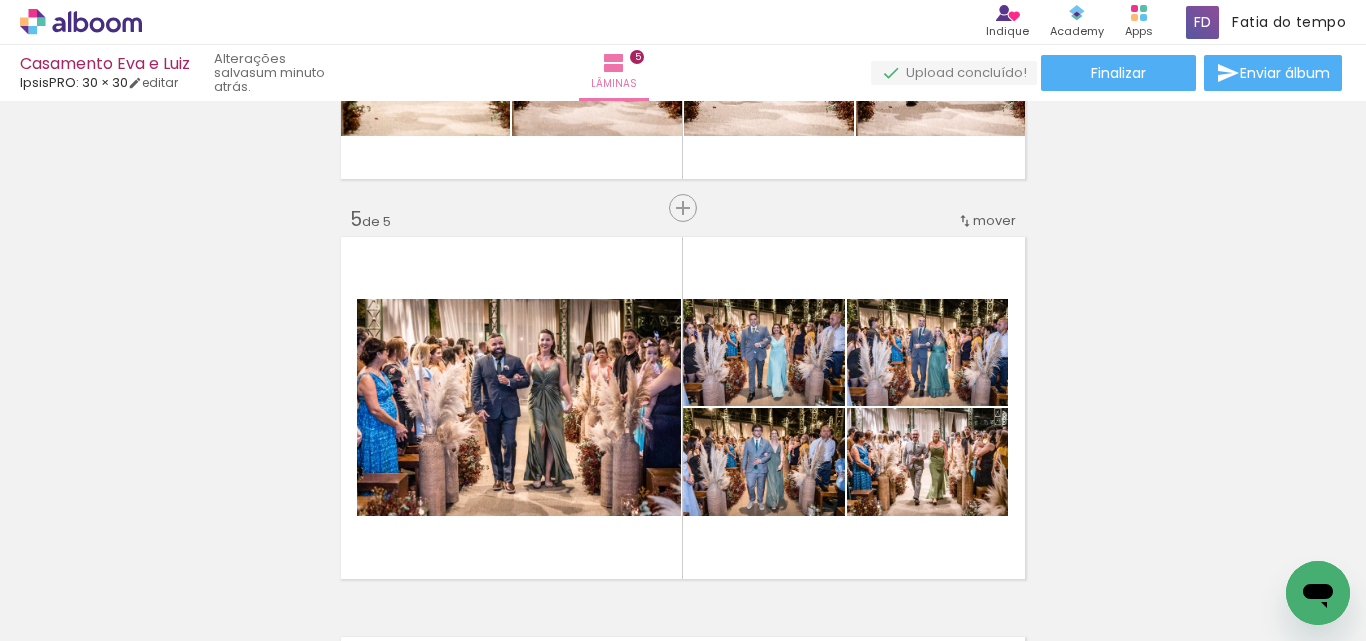 scroll, scrollTop: 1626, scrollLeft: 0, axis: vertical 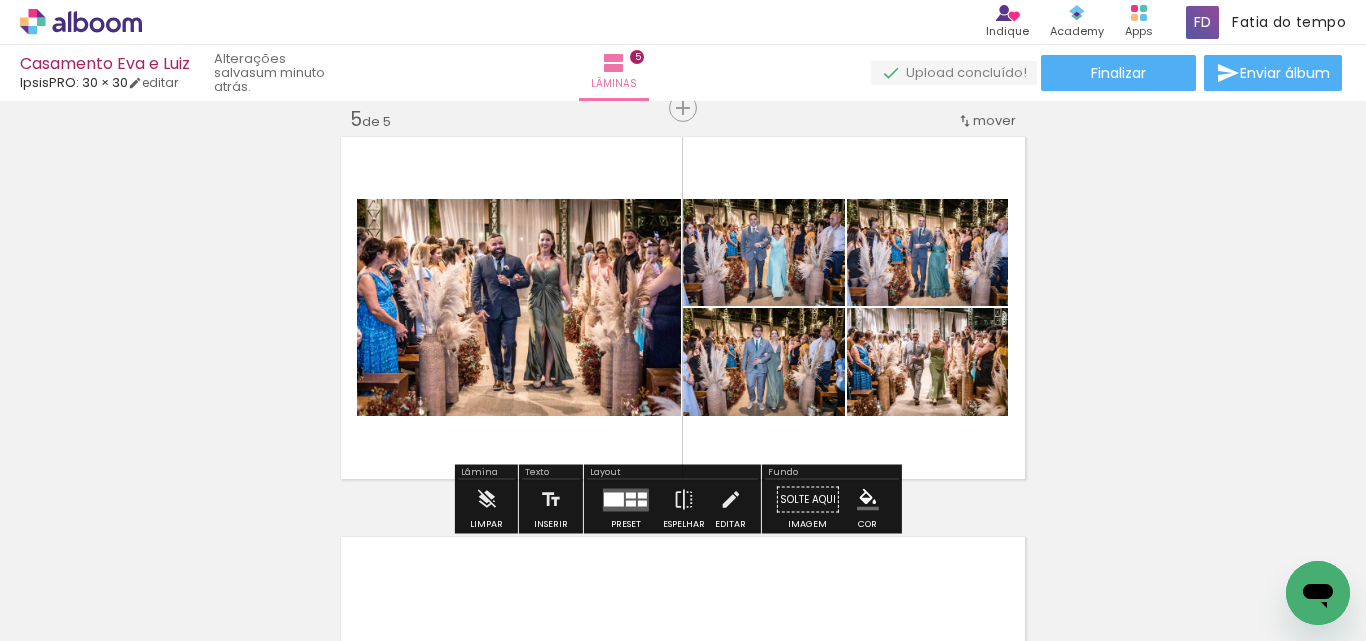 click at bounding box center (626, 499) 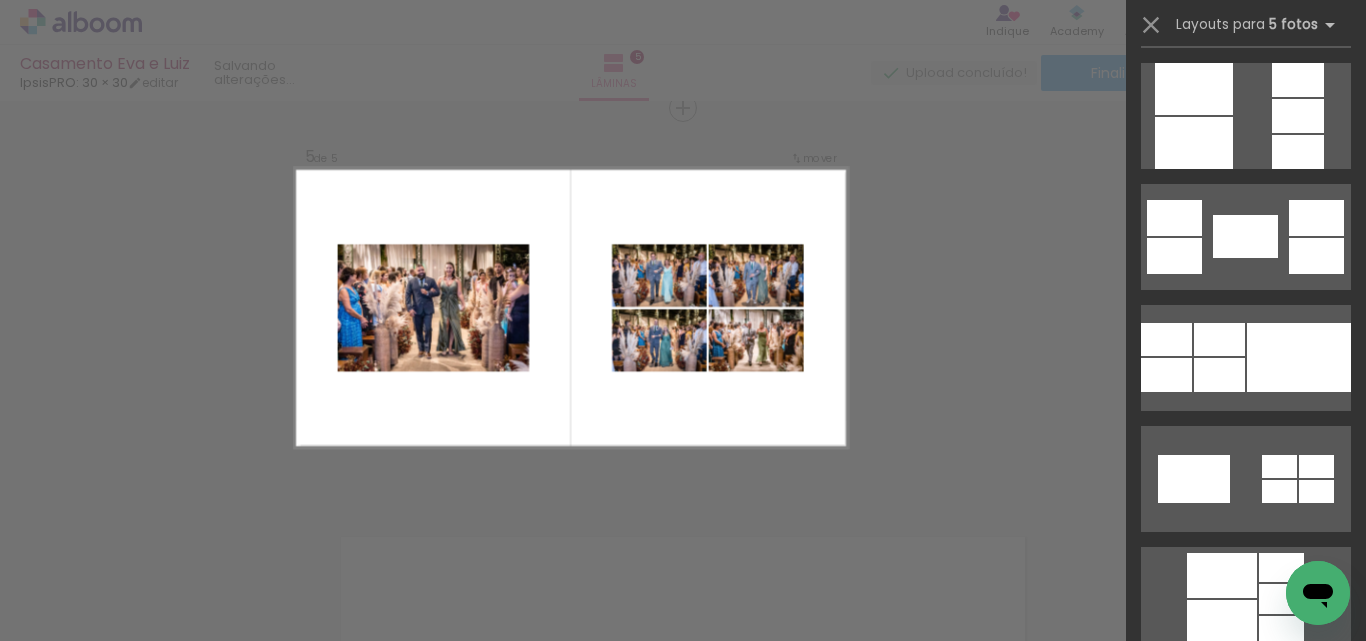 scroll, scrollTop: 3268, scrollLeft: 0, axis: vertical 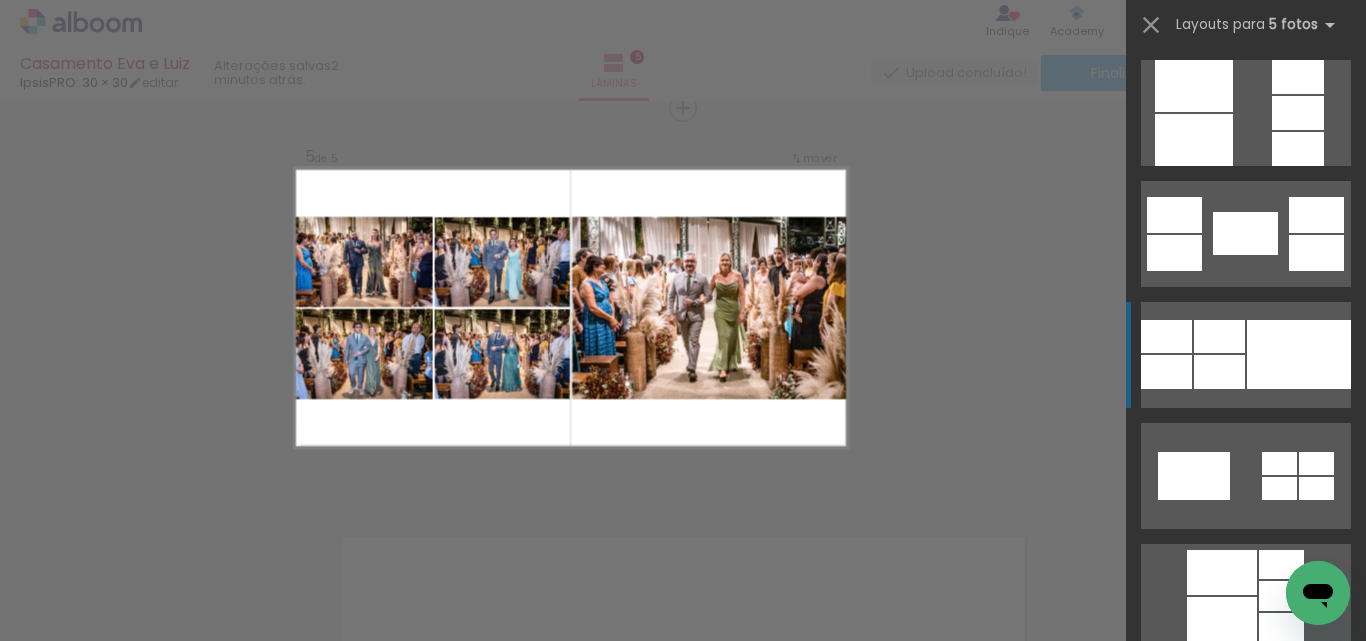 click at bounding box center [1223, -136] 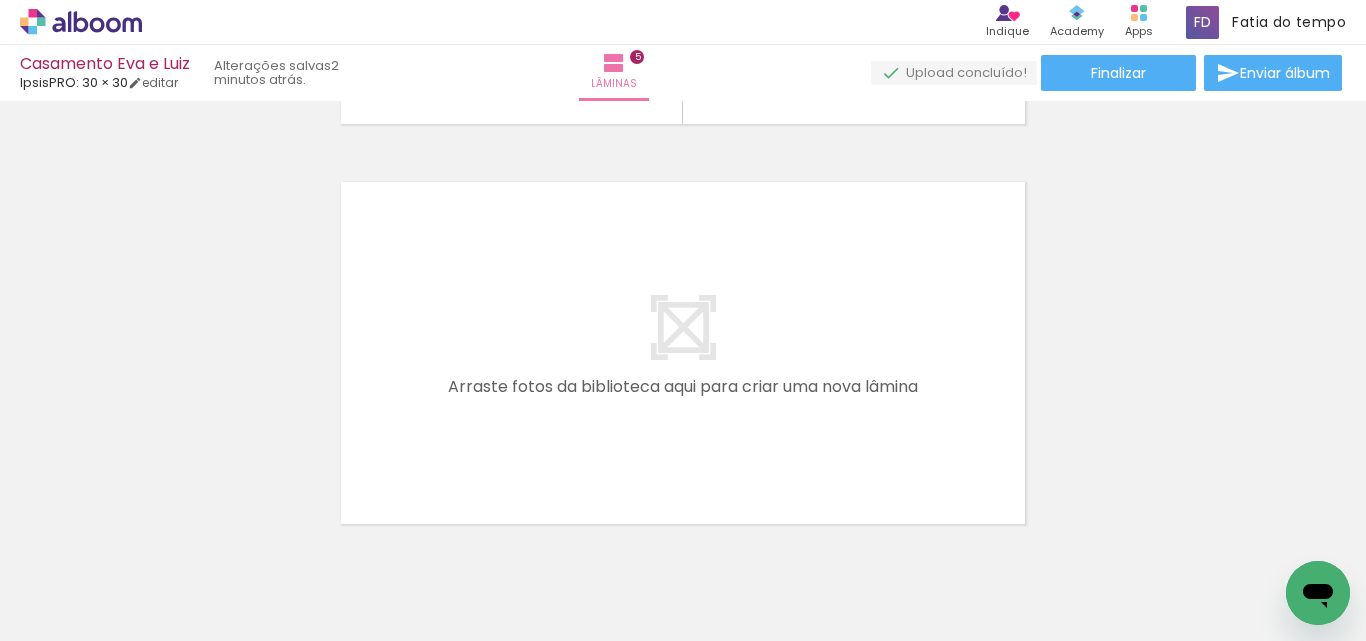 scroll, scrollTop: 2026, scrollLeft: 0, axis: vertical 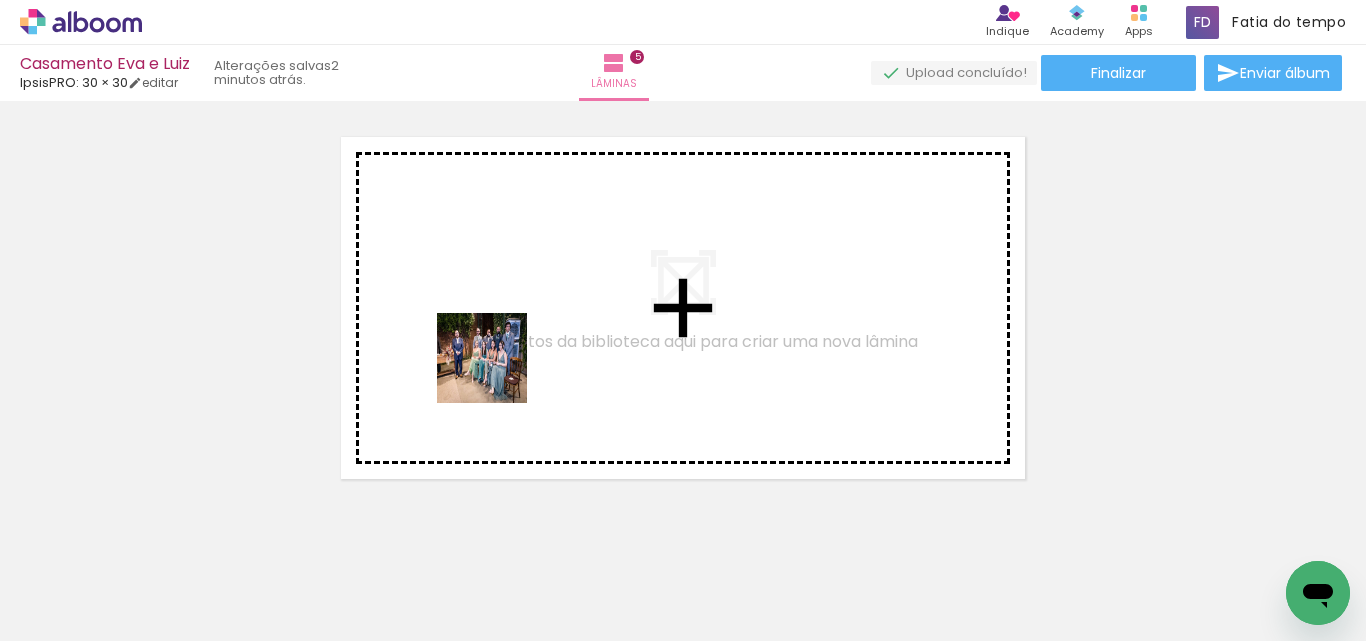 drag, startPoint x: 304, startPoint y: 590, endPoint x: 497, endPoint y: 373, distance: 290.41006 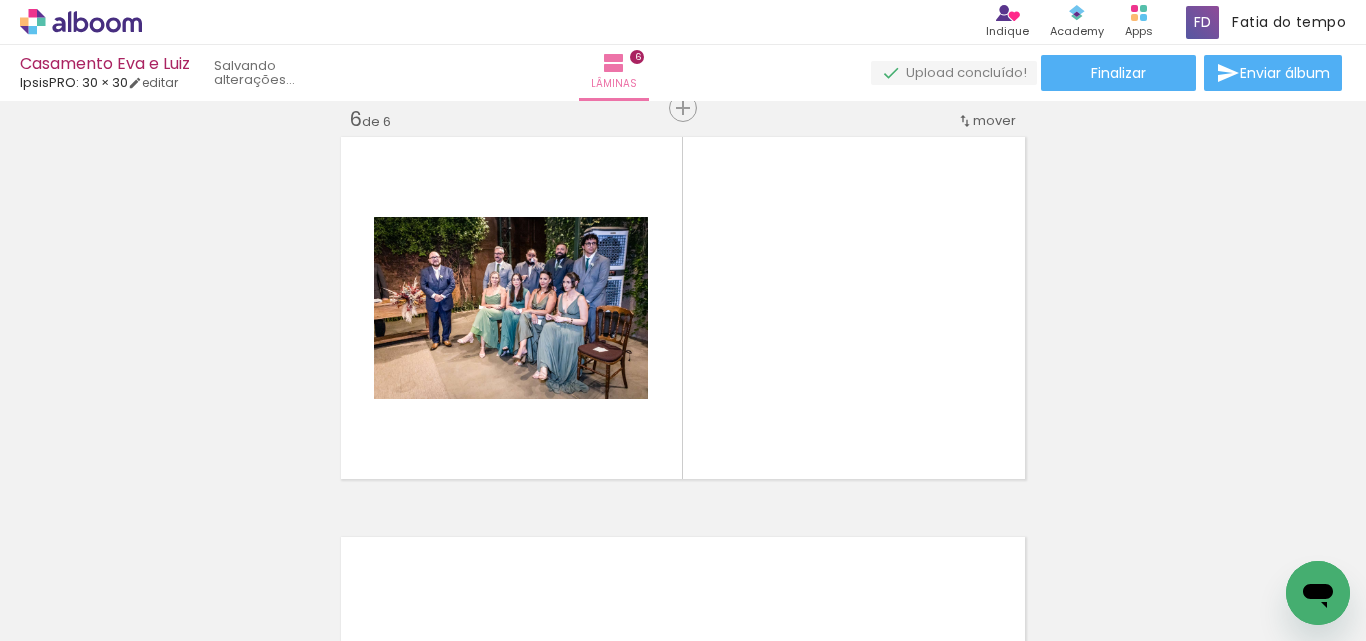 scroll, scrollTop: 2026, scrollLeft: 0, axis: vertical 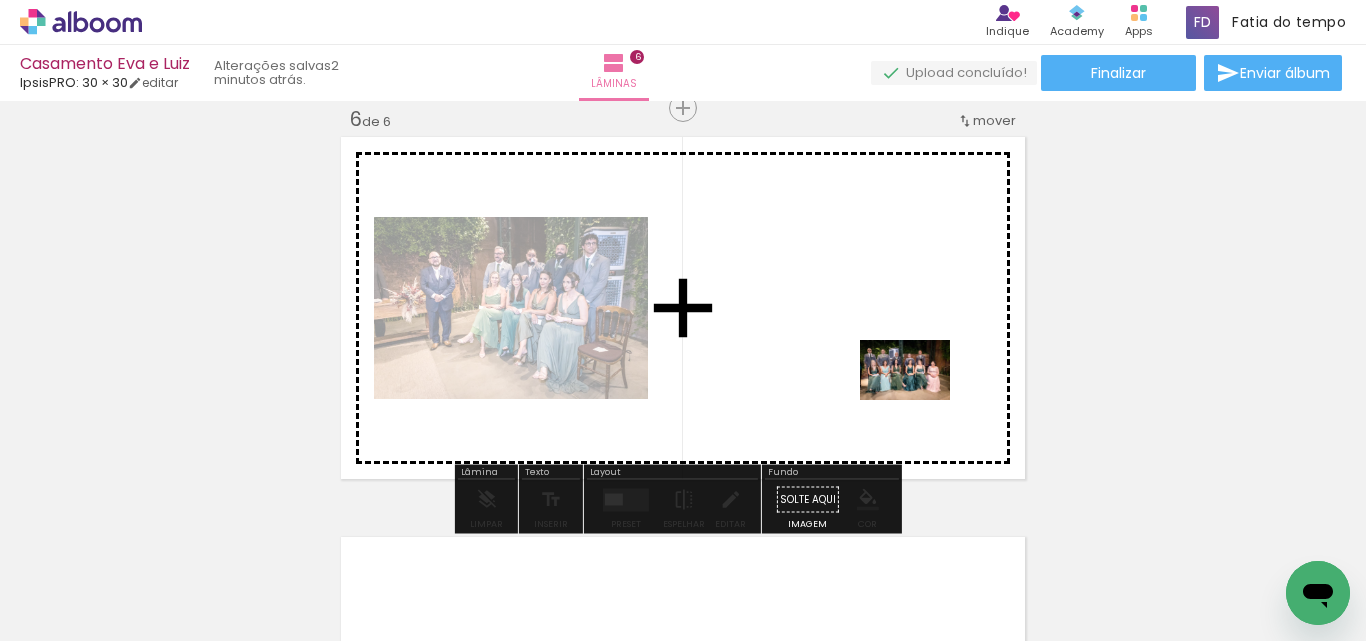 drag, startPoint x: 414, startPoint y: 579, endPoint x: 920, endPoint y: 400, distance: 536.728 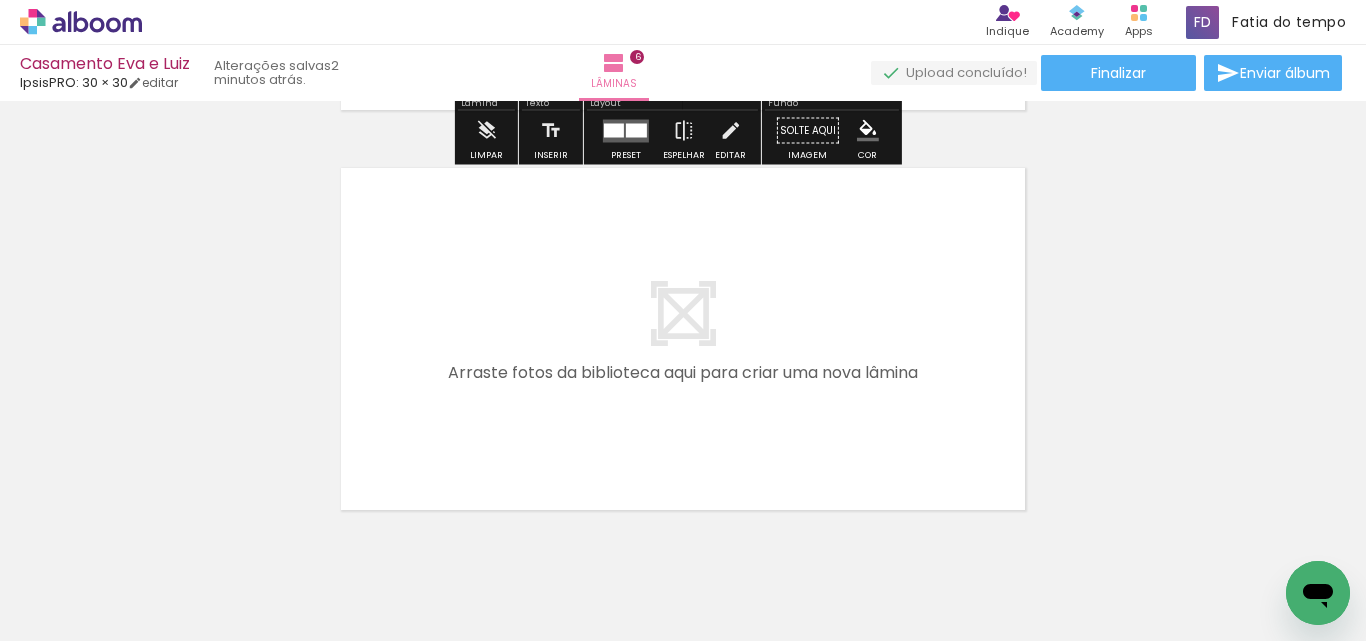 scroll, scrollTop: 2426, scrollLeft: 0, axis: vertical 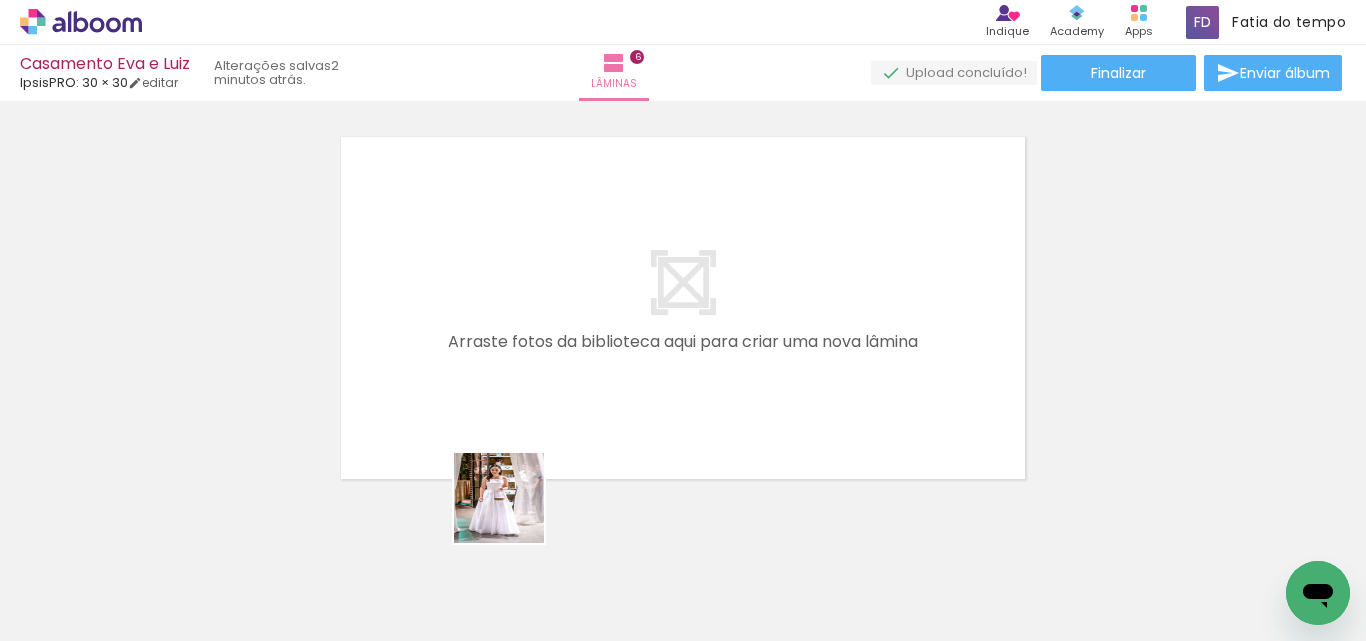 drag, startPoint x: 511, startPoint y: 576, endPoint x: 628, endPoint y: 584, distance: 117.273186 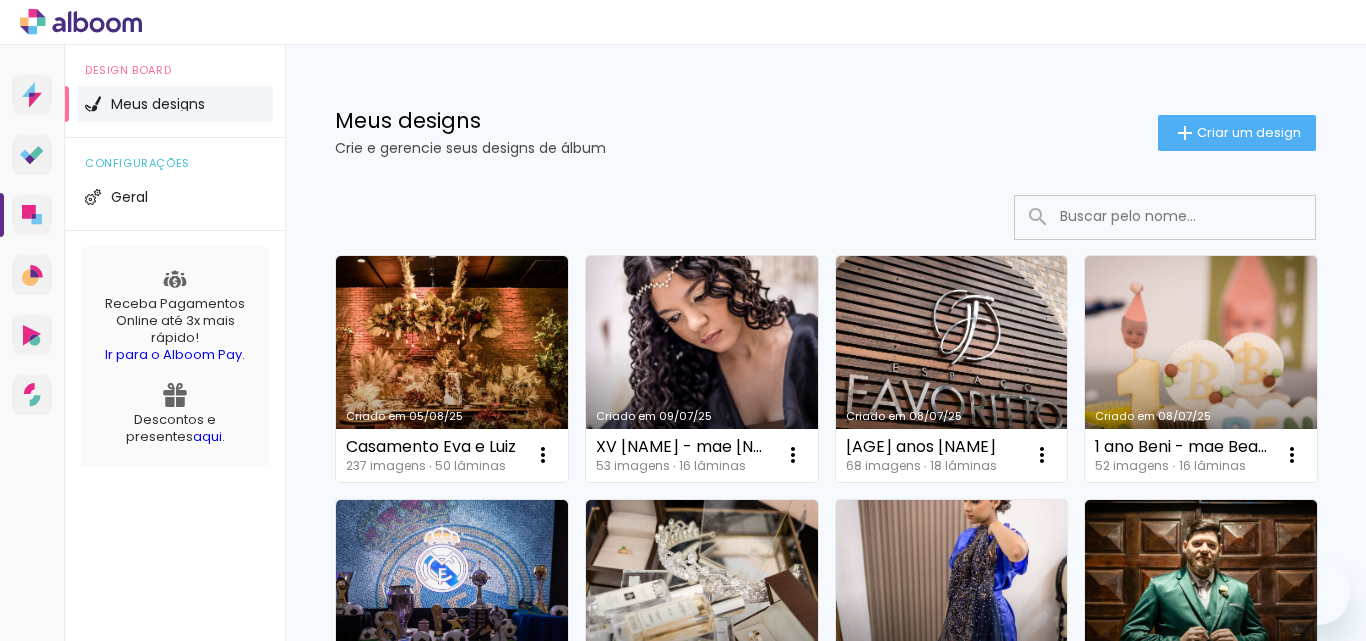 scroll, scrollTop: 0, scrollLeft: 0, axis: both 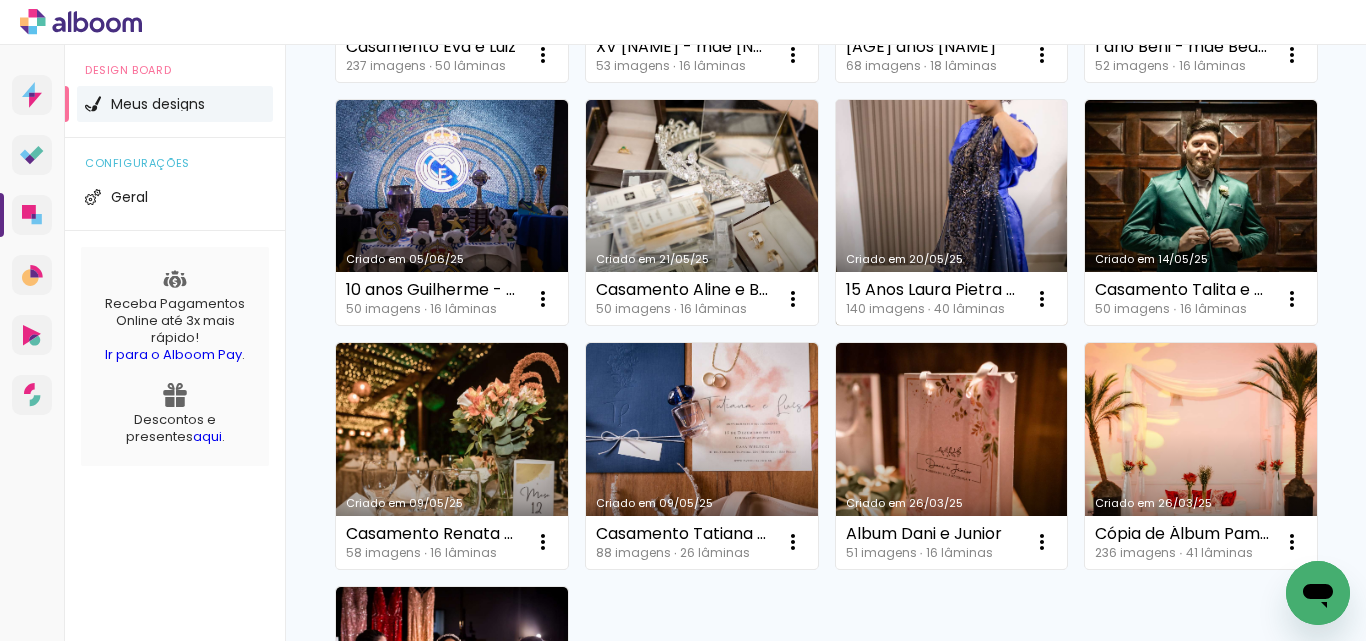 click on "Criado em 20/05/25" at bounding box center [952, 213] 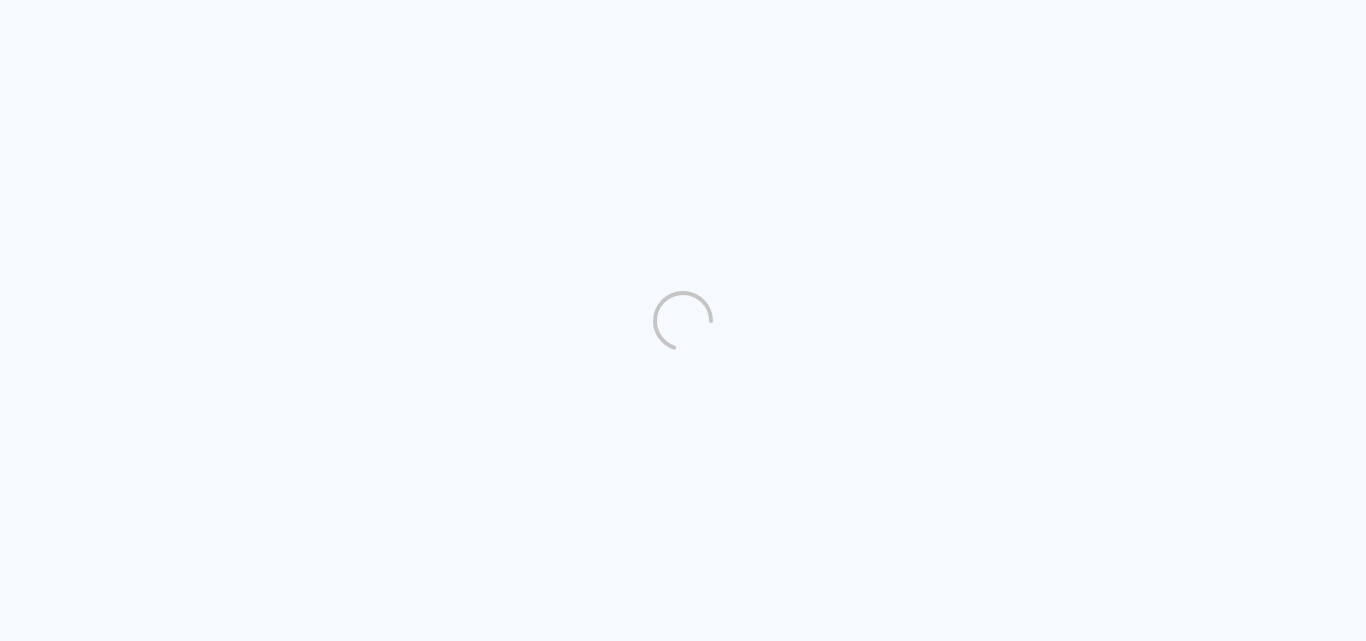 scroll, scrollTop: 0, scrollLeft: 0, axis: both 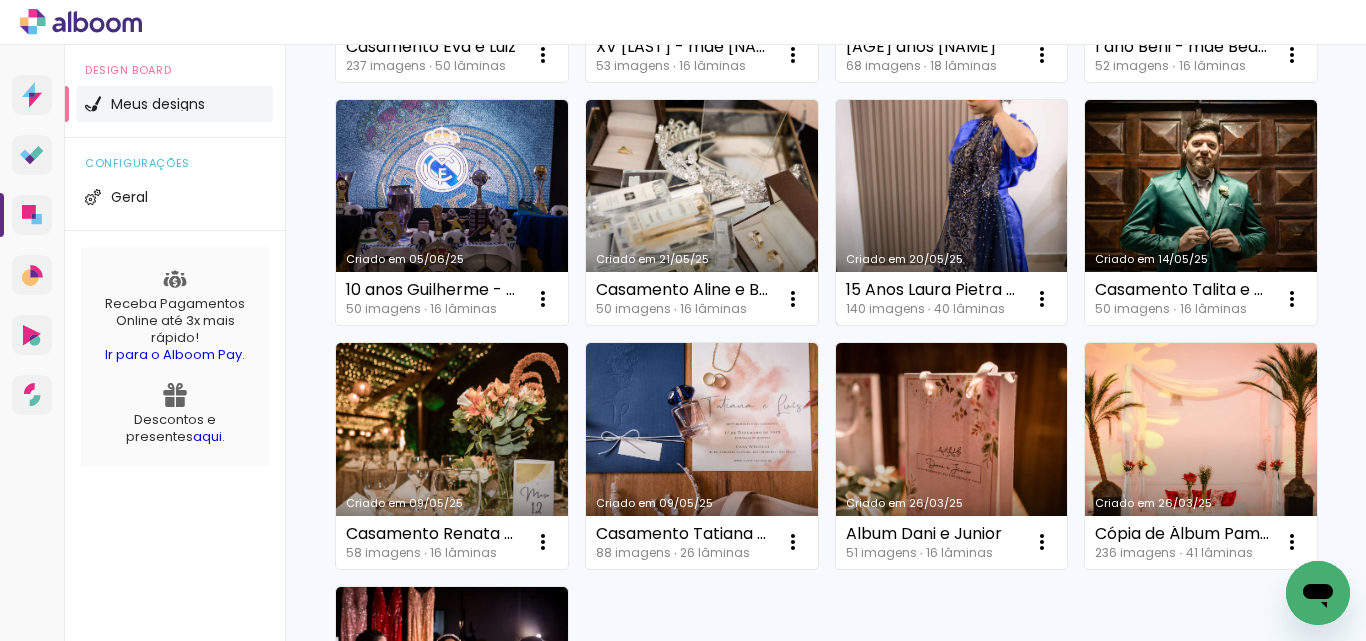click on "Criado em 20/05/25" at bounding box center [952, 213] 